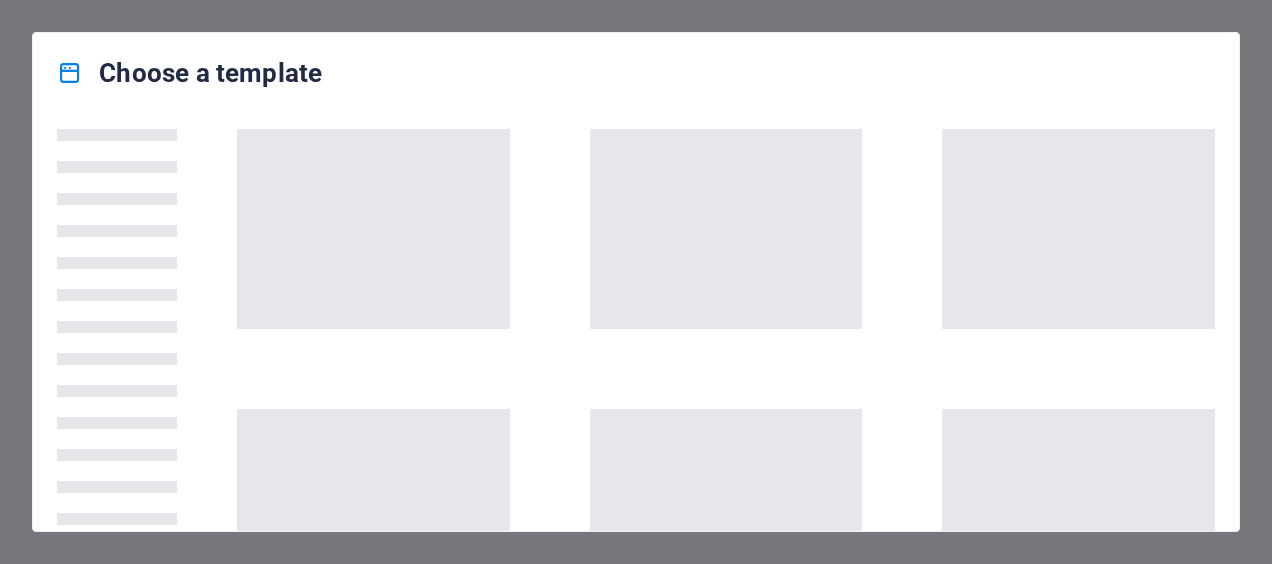 scroll, scrollTop: 0, scrollLeft: 0, axis: both 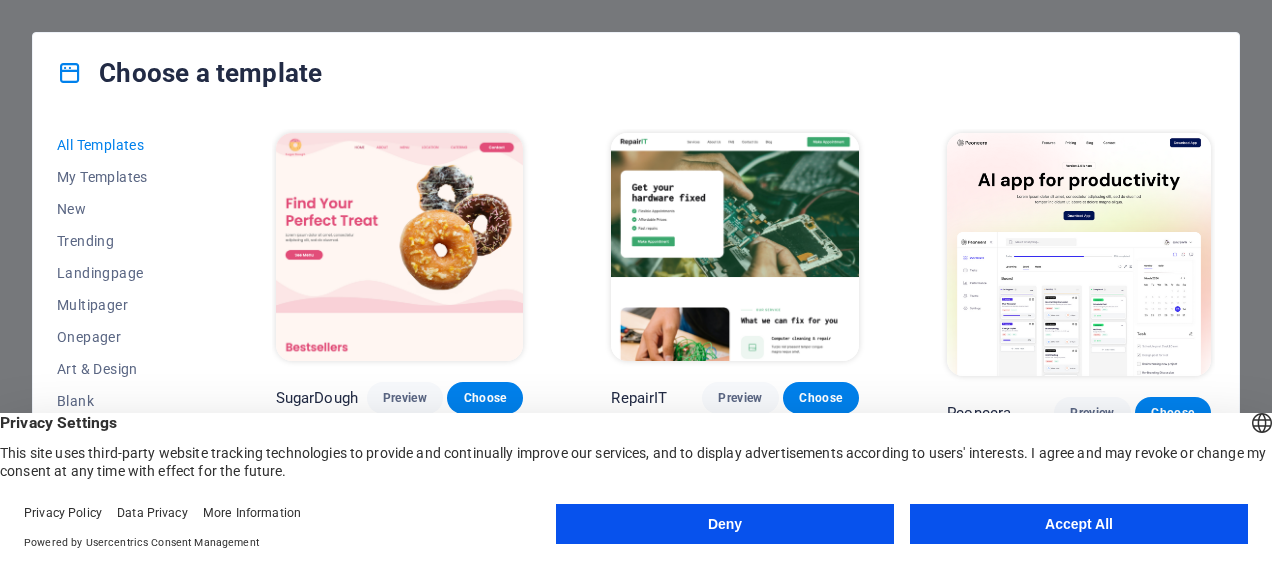 click on "Accept All" at bounding box center (1079, 524) 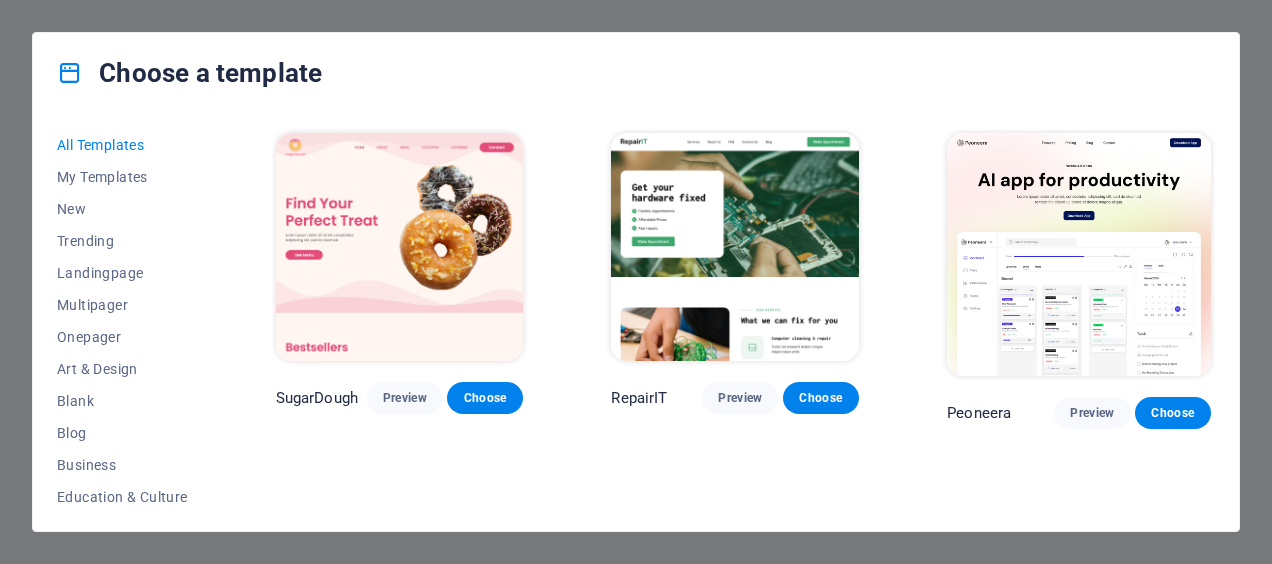 scroll, scrollTop: 200, scrollLeft: 0, axis: vertical 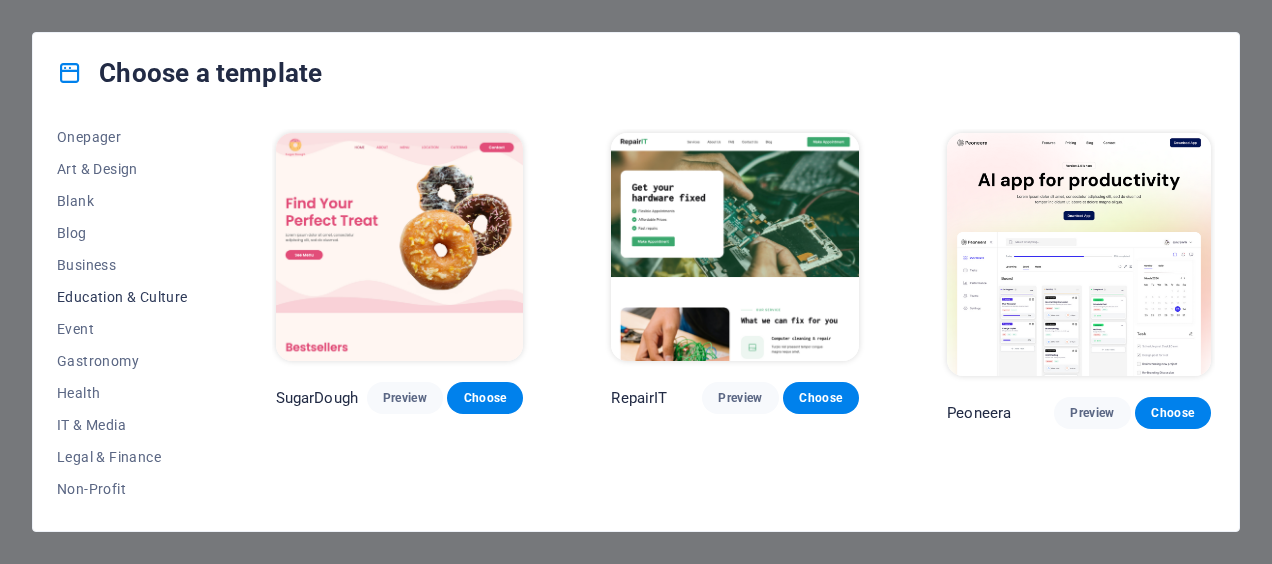 click on "Education & Culture" at bounding box center [122, 297] 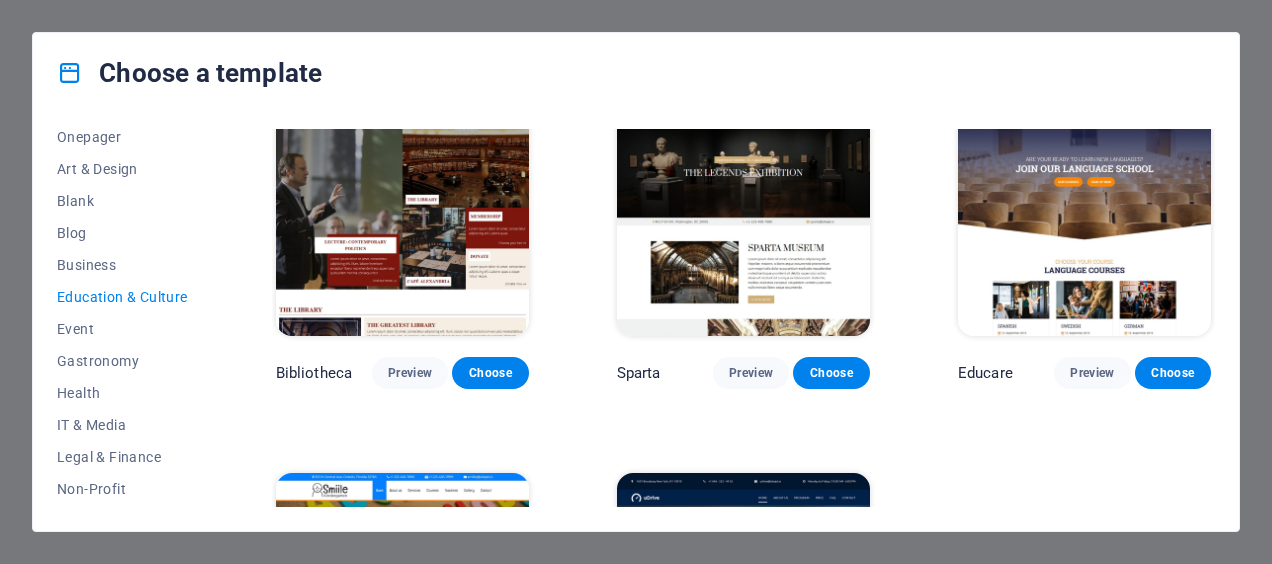 scroll, scrollTop: 600, scrollLeft: 0, axis: vertical 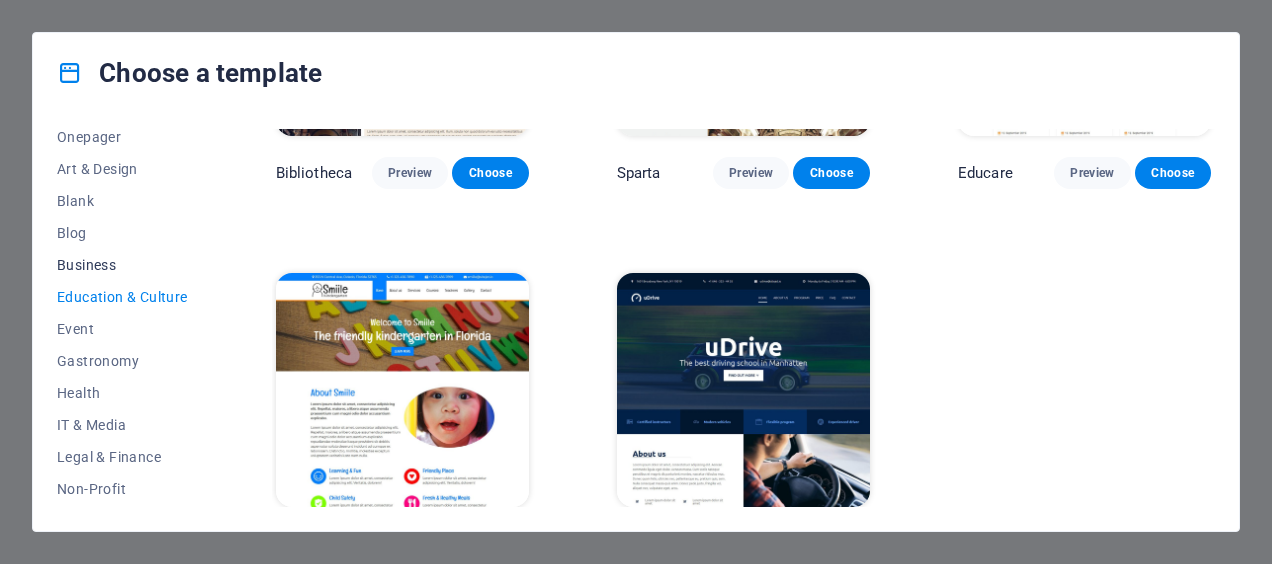 click on "Business" at bounding box center [122, 265] 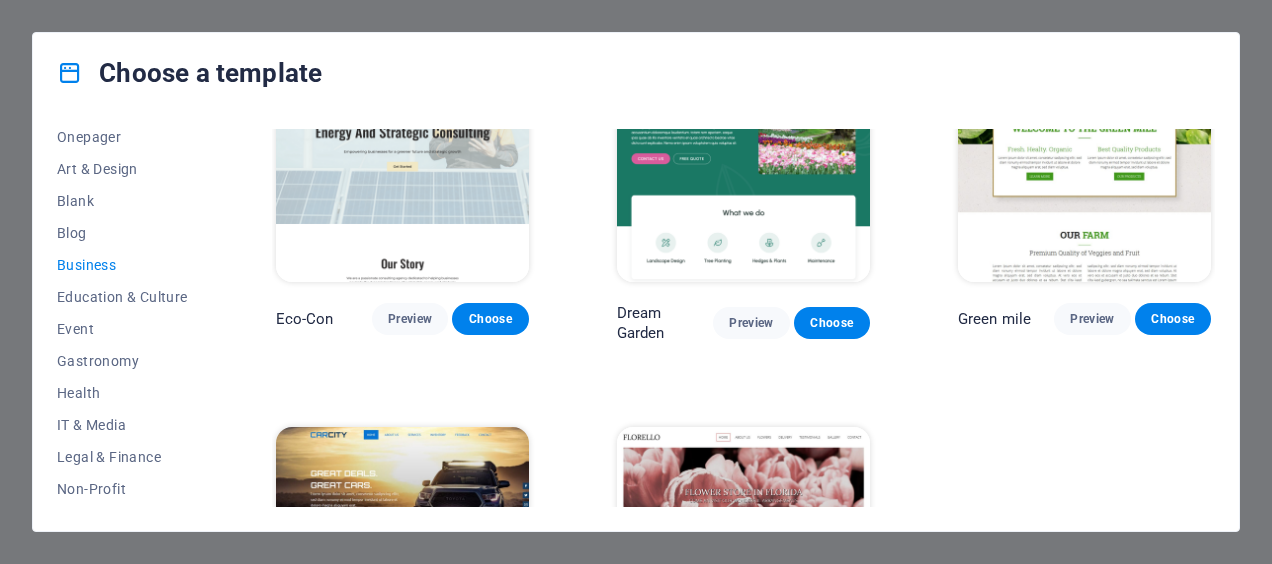scroll, scrollTop: 0, scrollLeft: 0, axis: both 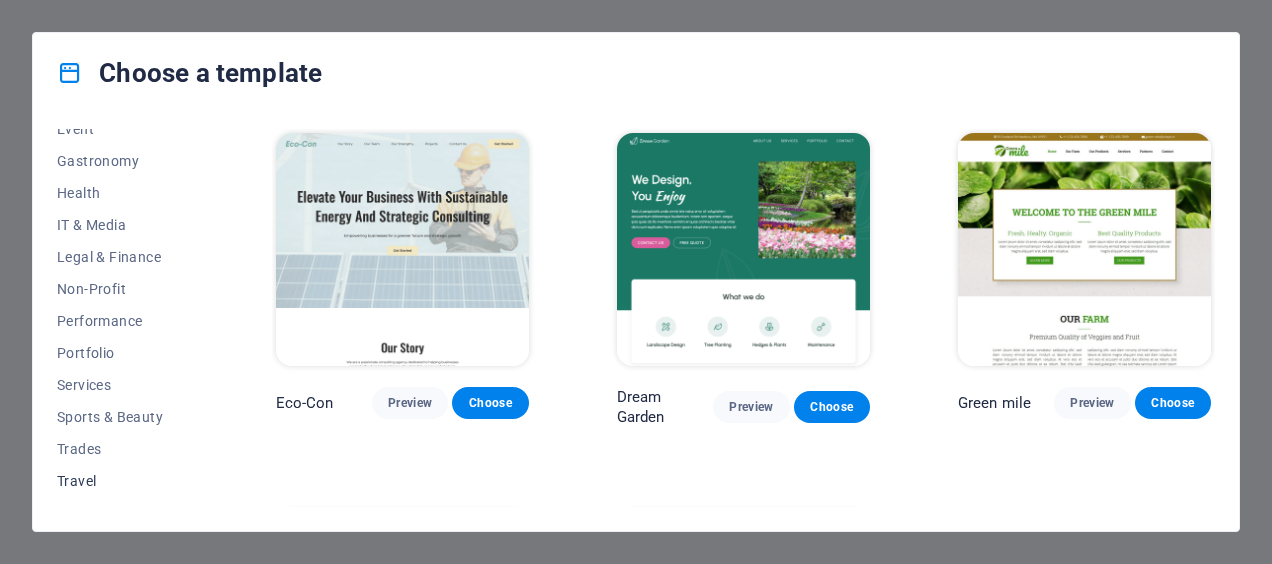 click on "Travel" at bounding box center (122, 481) 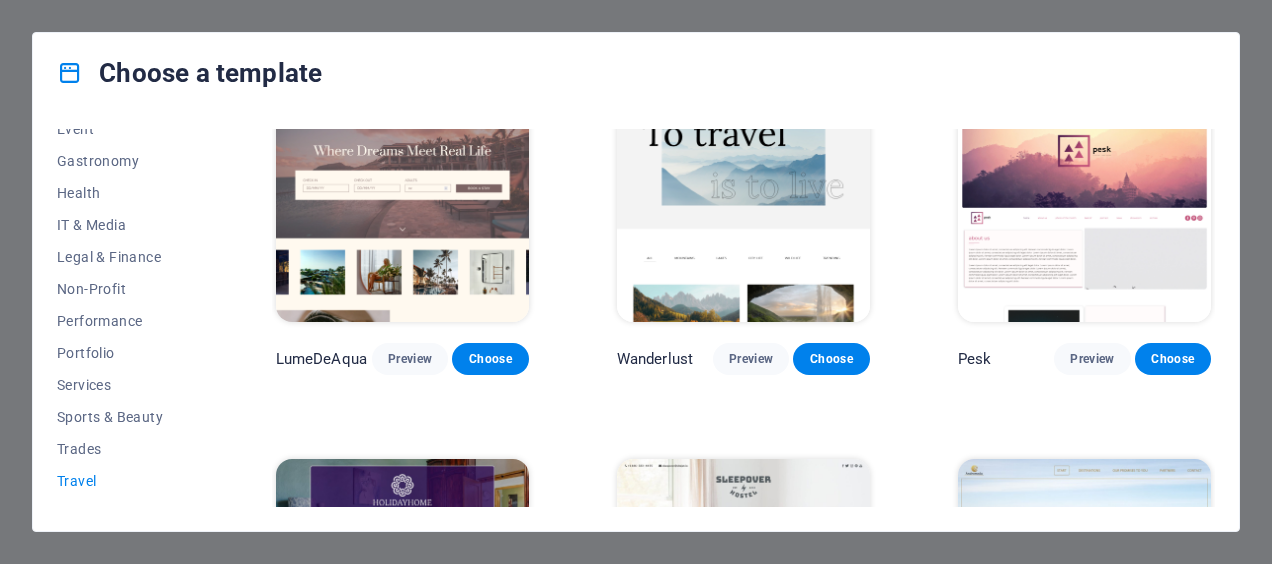 scroll, scrollTop: 0, scrollLeft: 0, axis: both 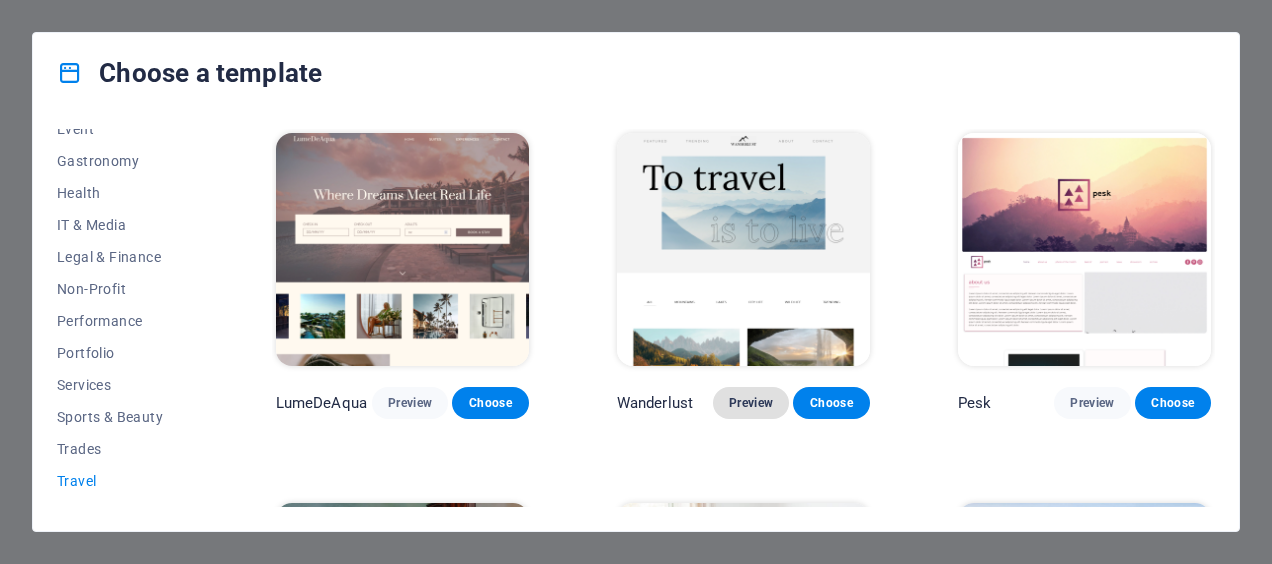 click on "Preview" at bounding box center (751, 403) 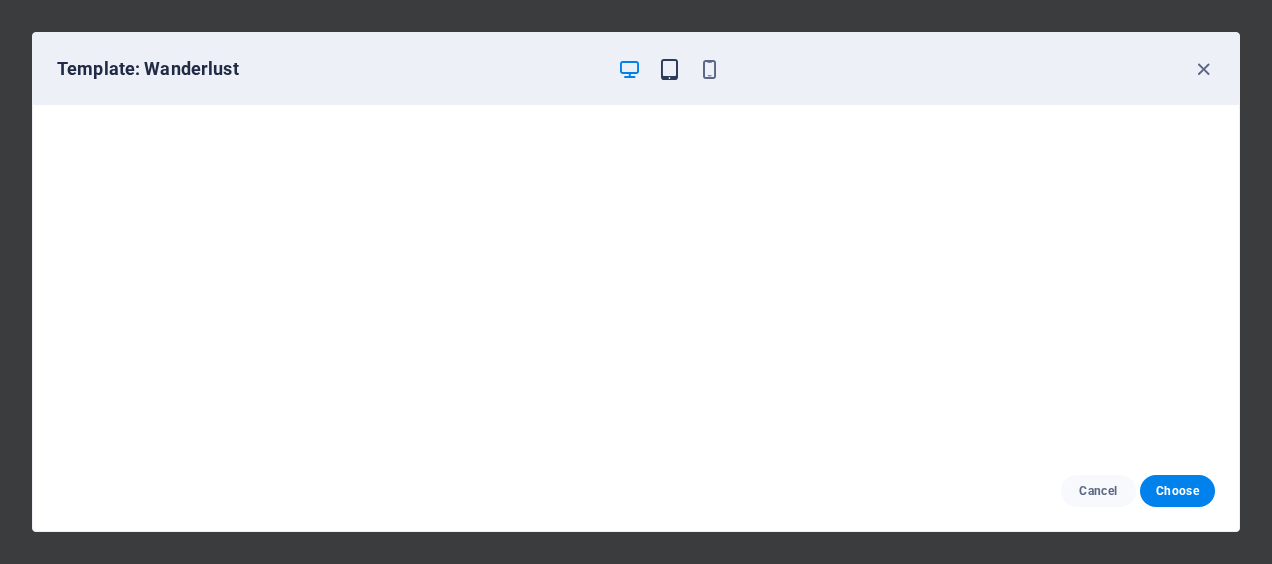 click at bounding box center (669, 69) 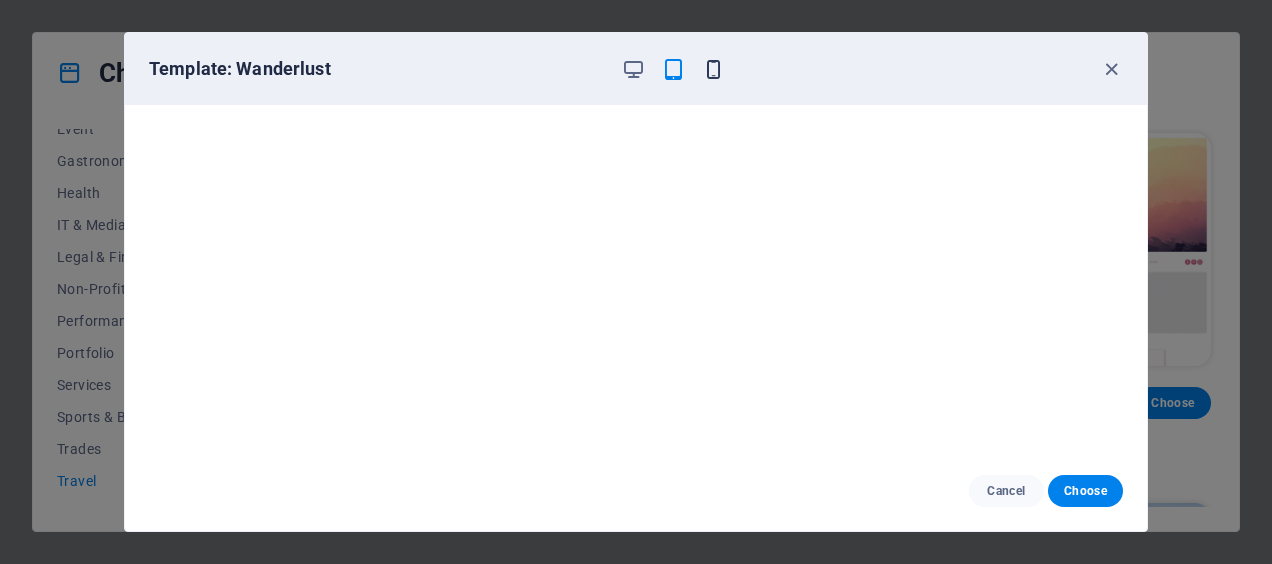 click at bounding box center [713, 69] 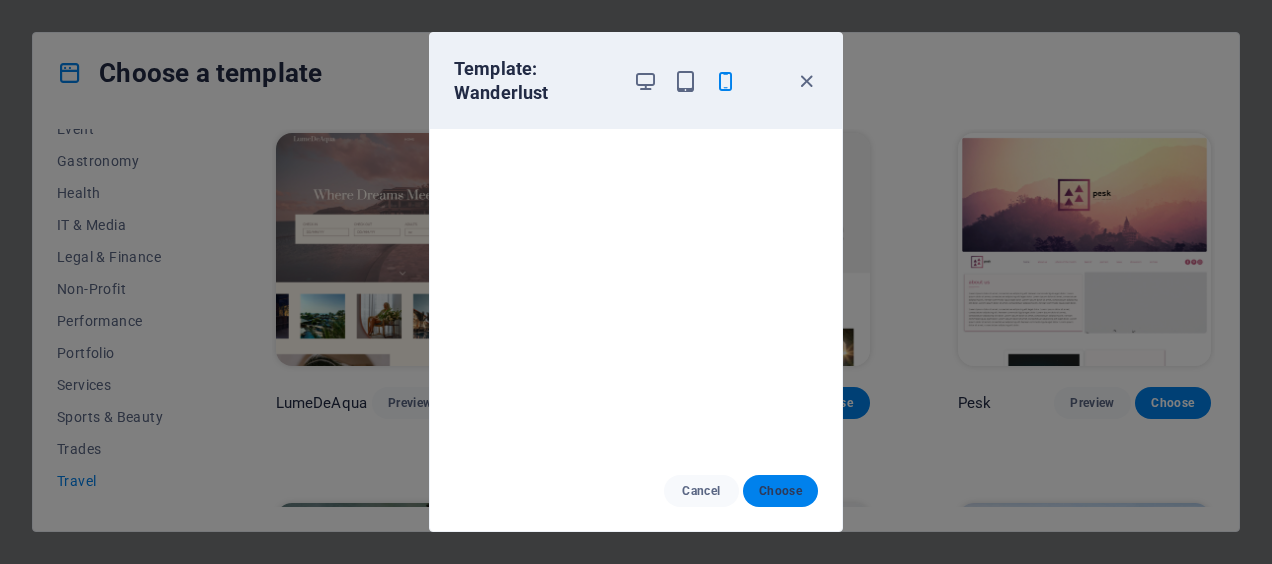 click on "Choose" at bounding box center (780, 491) 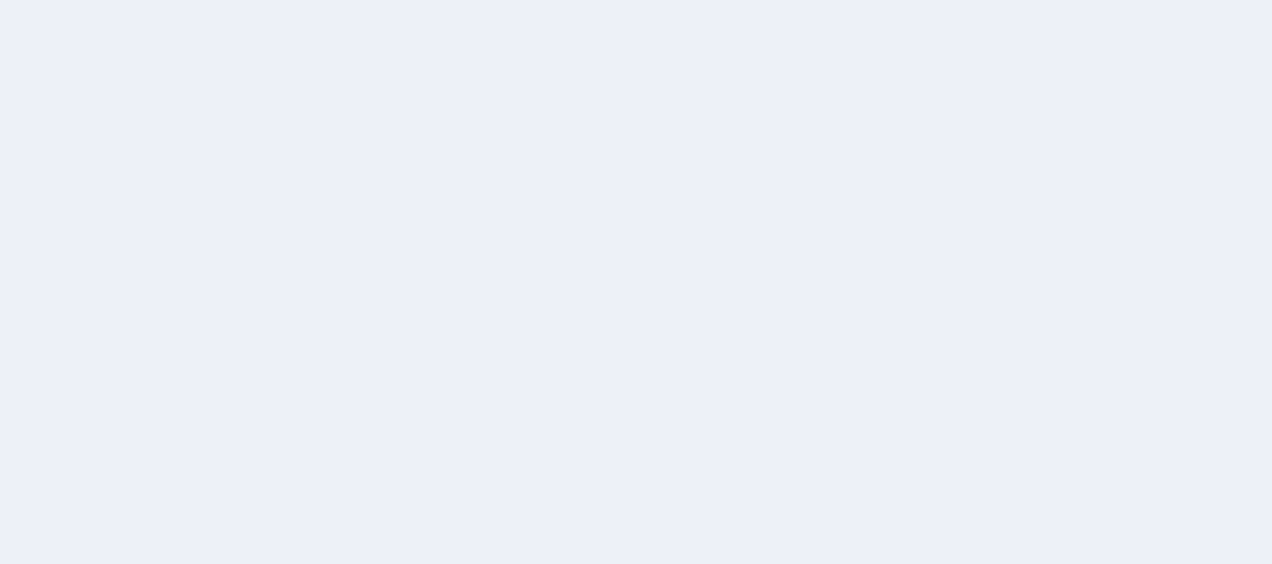 scroll, scrollTop: 0, scrollLeft: 0, axis: both 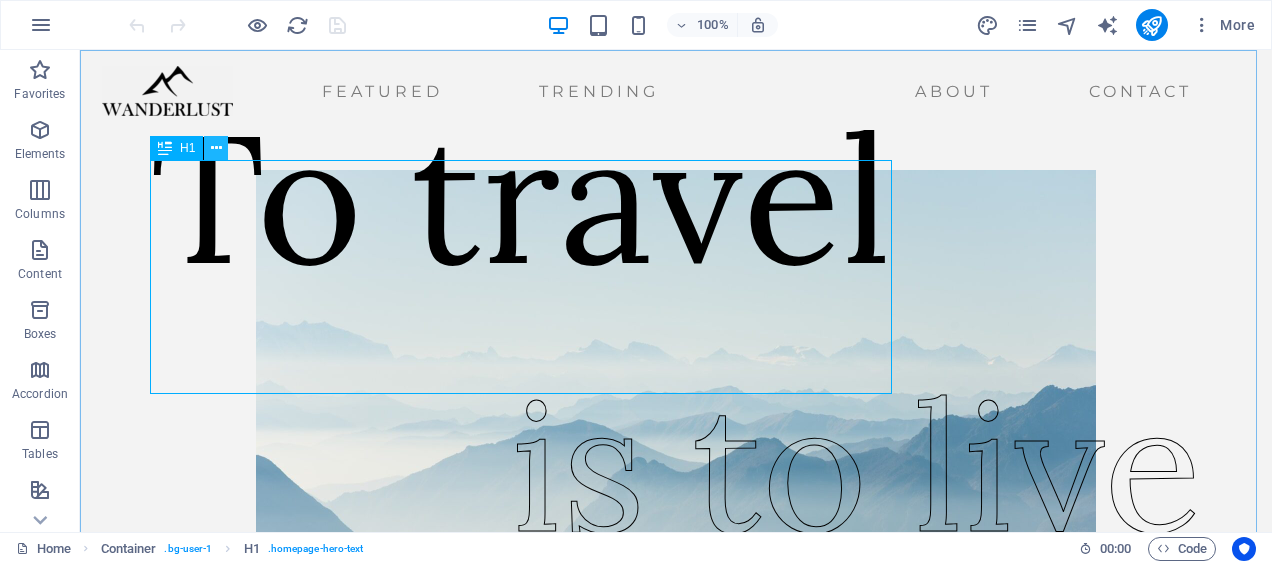 click at bounding box center (216, 148) 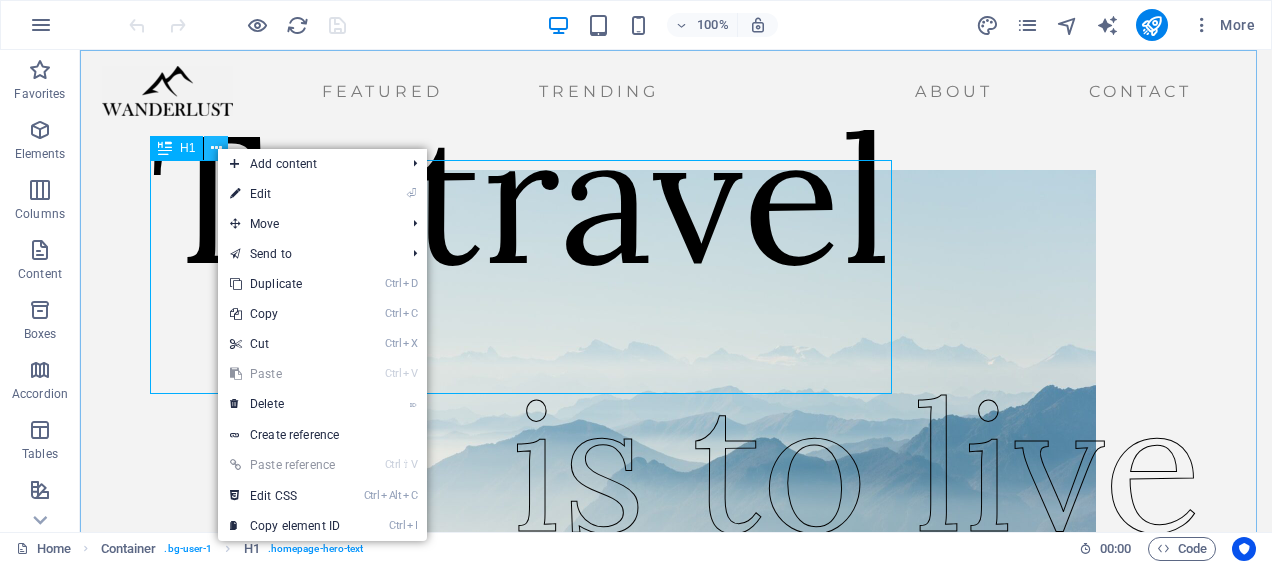 click at bounding box center (216, 148) 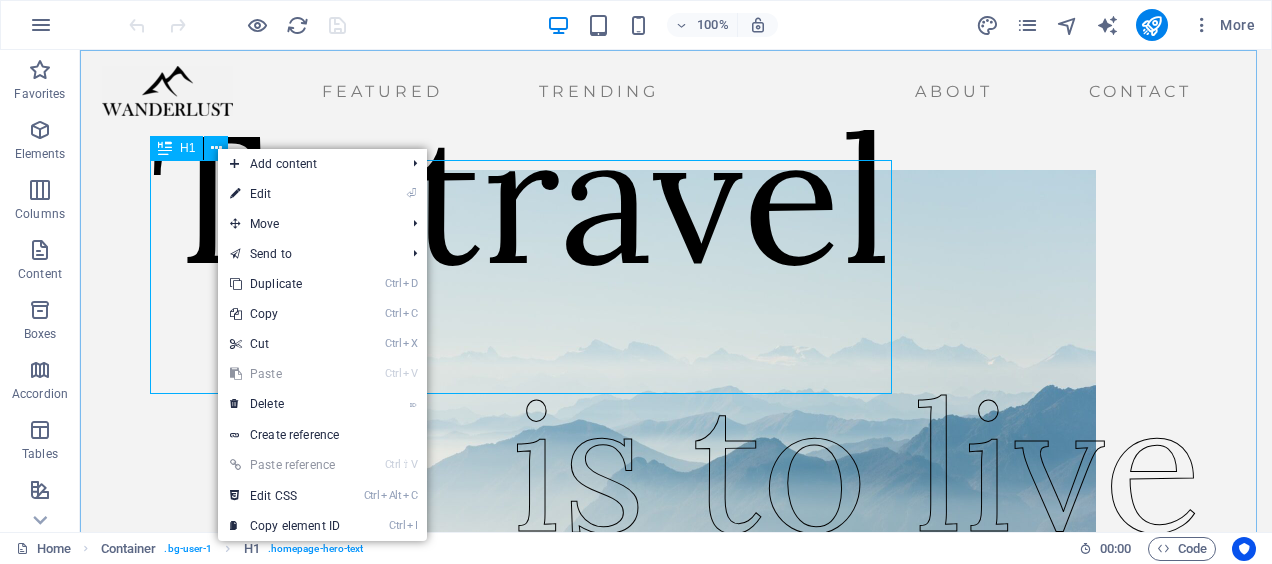 click on "H1" at bounding box center (187, 148) 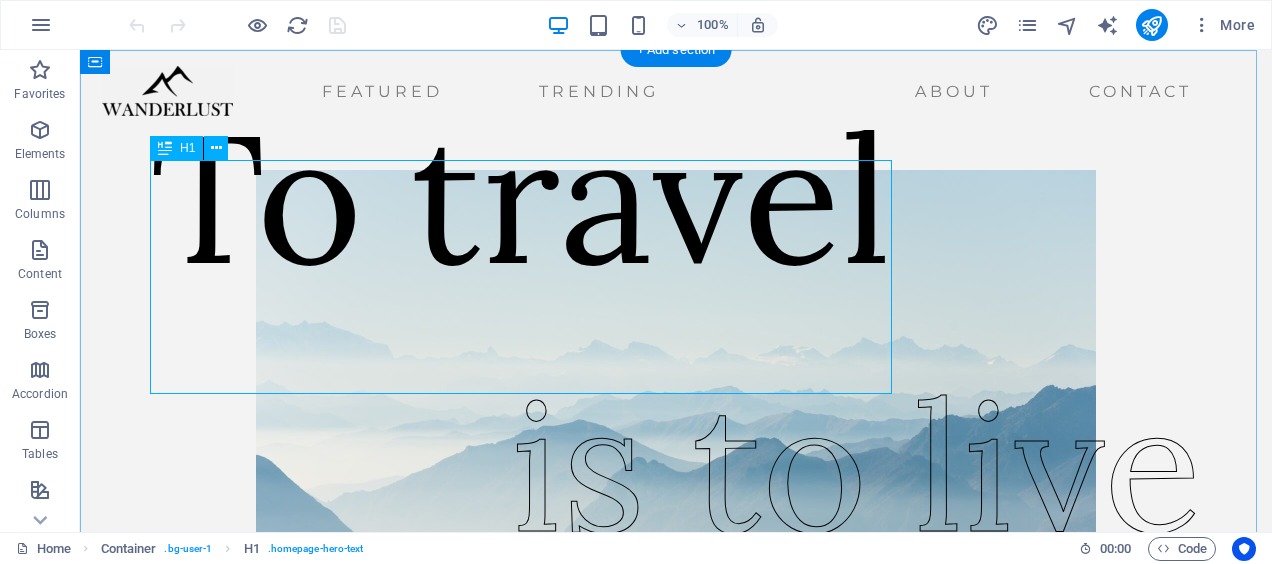 click on "To travel" at bounding box center (521, 197) 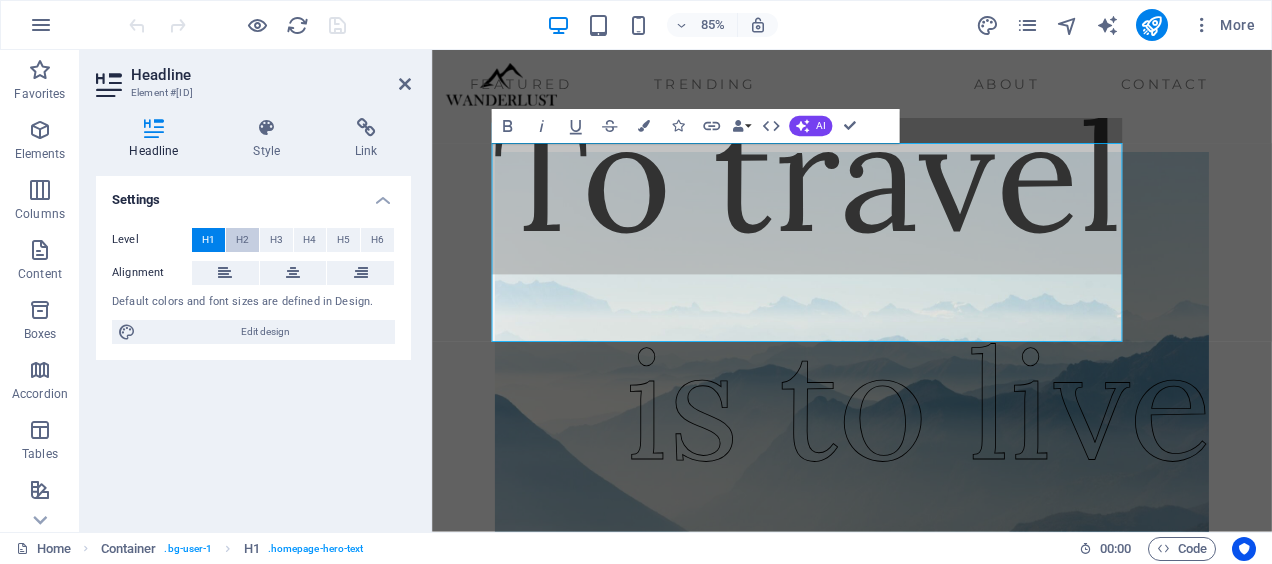 click on "H2" at bounding box center (242, 240) 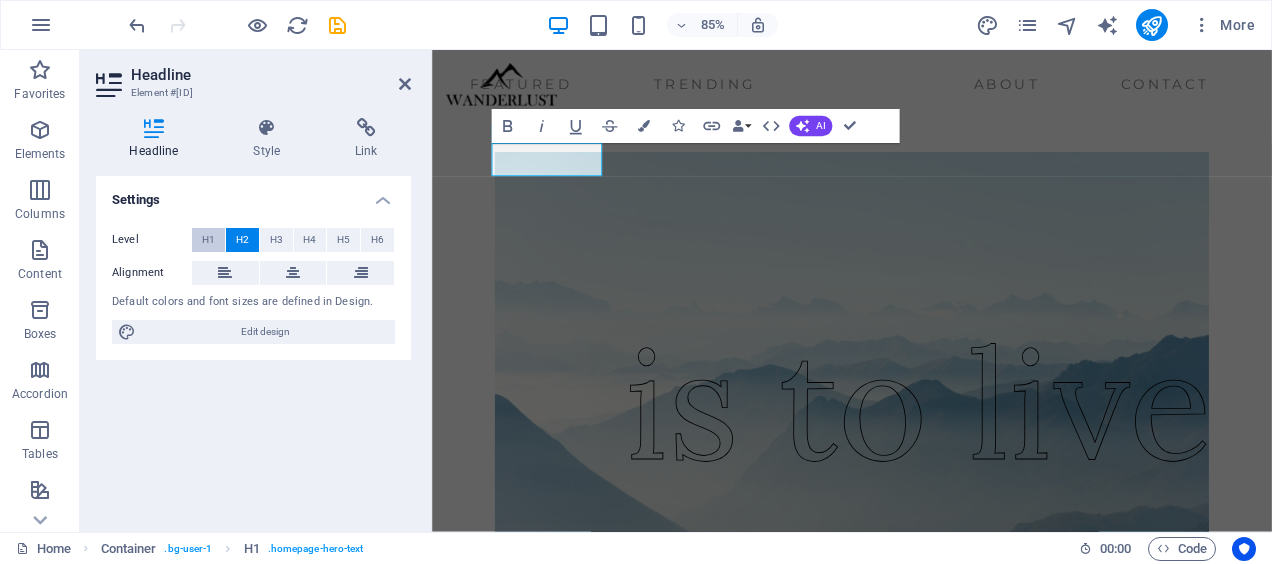 click on "H1" at bounding box center (208, 240) 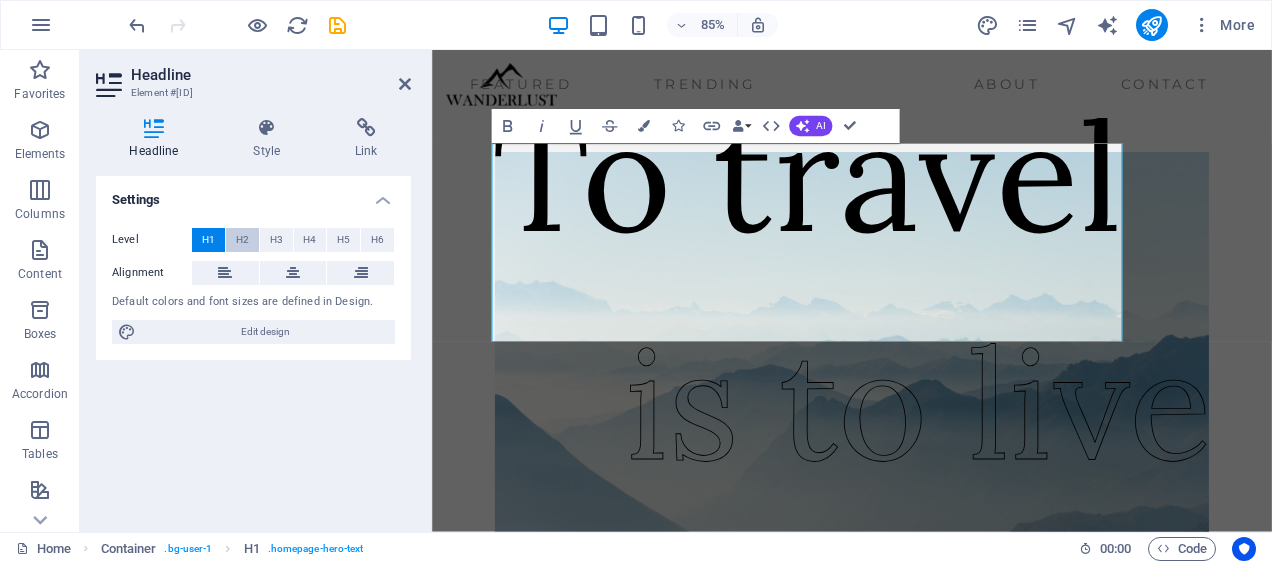 click on "H2" at bounding box center (242, 240) 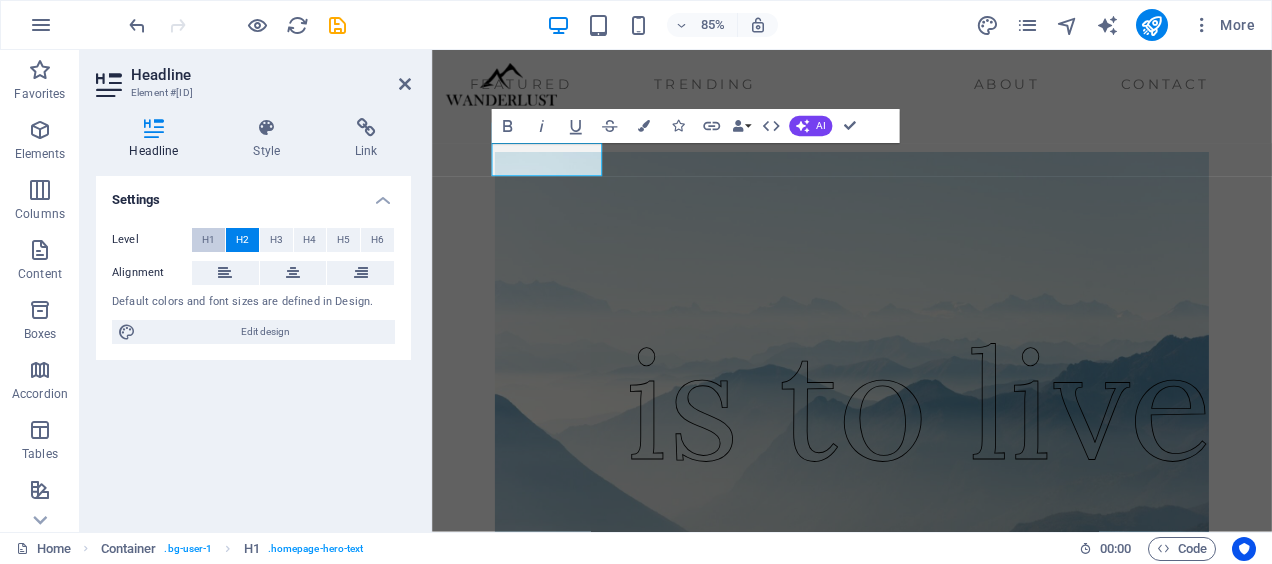 click on "H1" at bounding box center [208, 240] 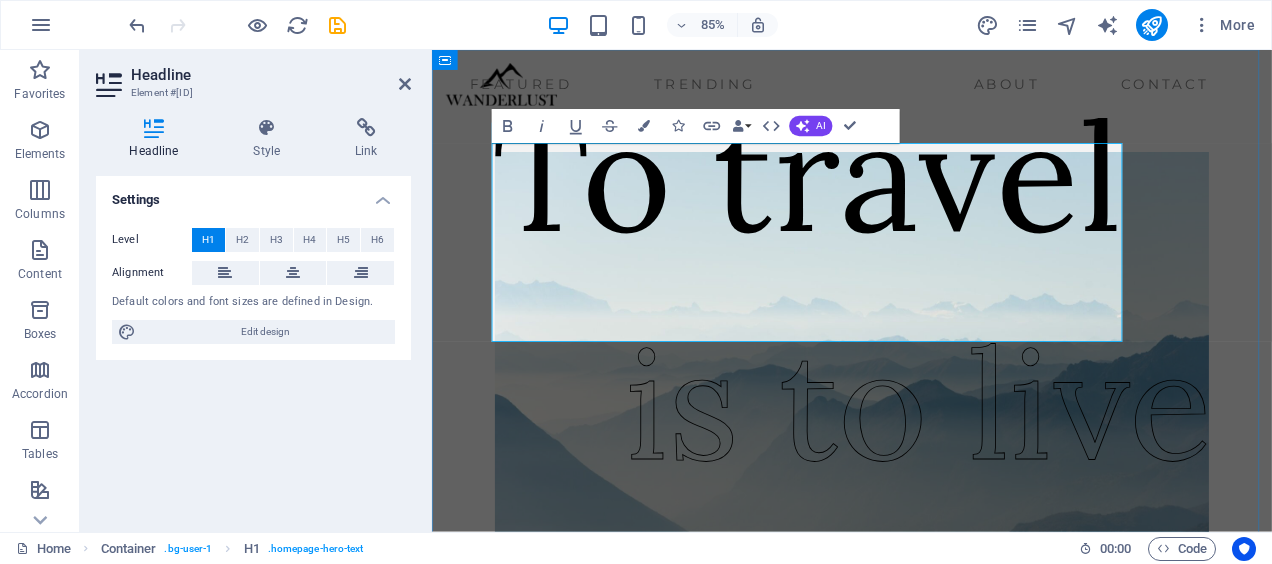 click on "To travel" at bounding box center (873, 197) 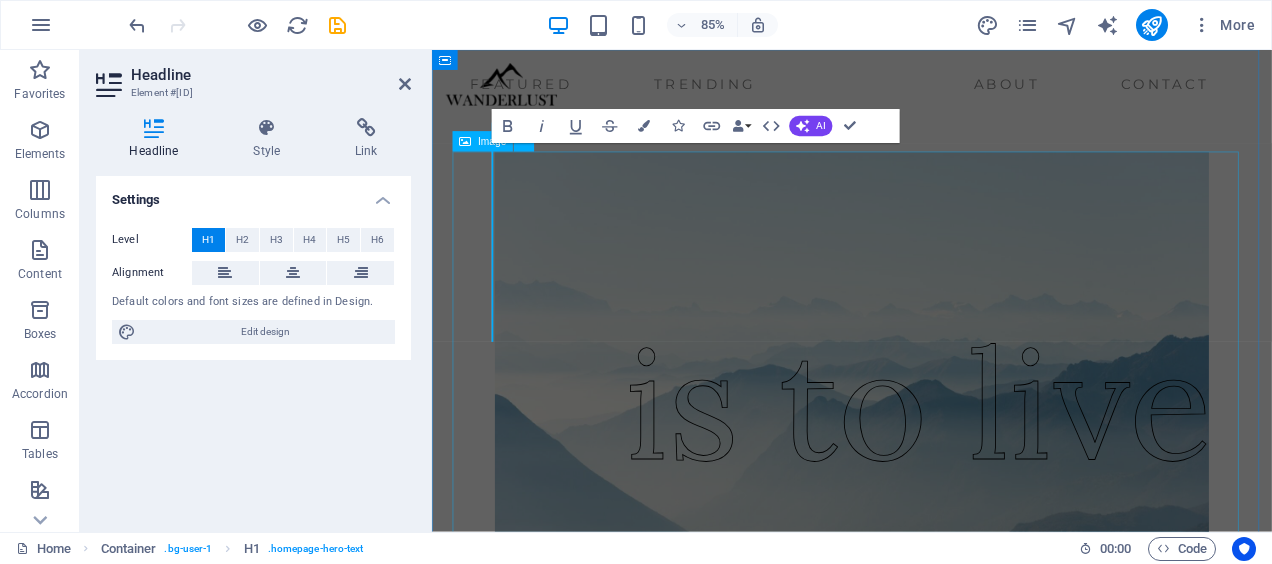 type 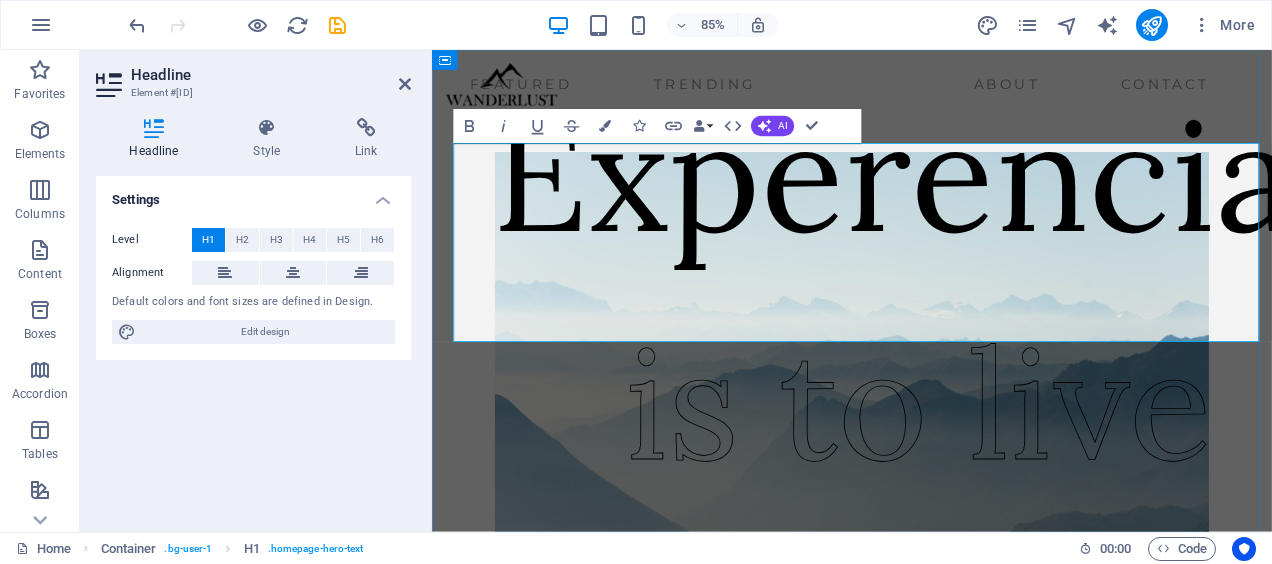 scroll, scrollTop: 0, scrollLeft: 125, axis: horizontal 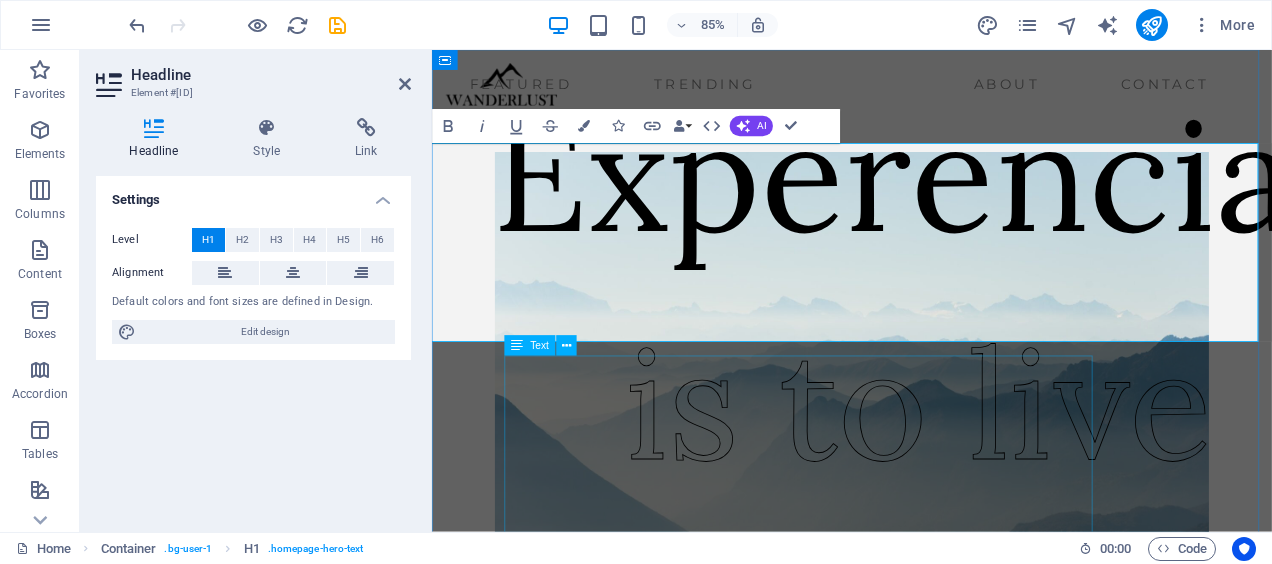 click on "is to live" at bounding box center (1004, 466) 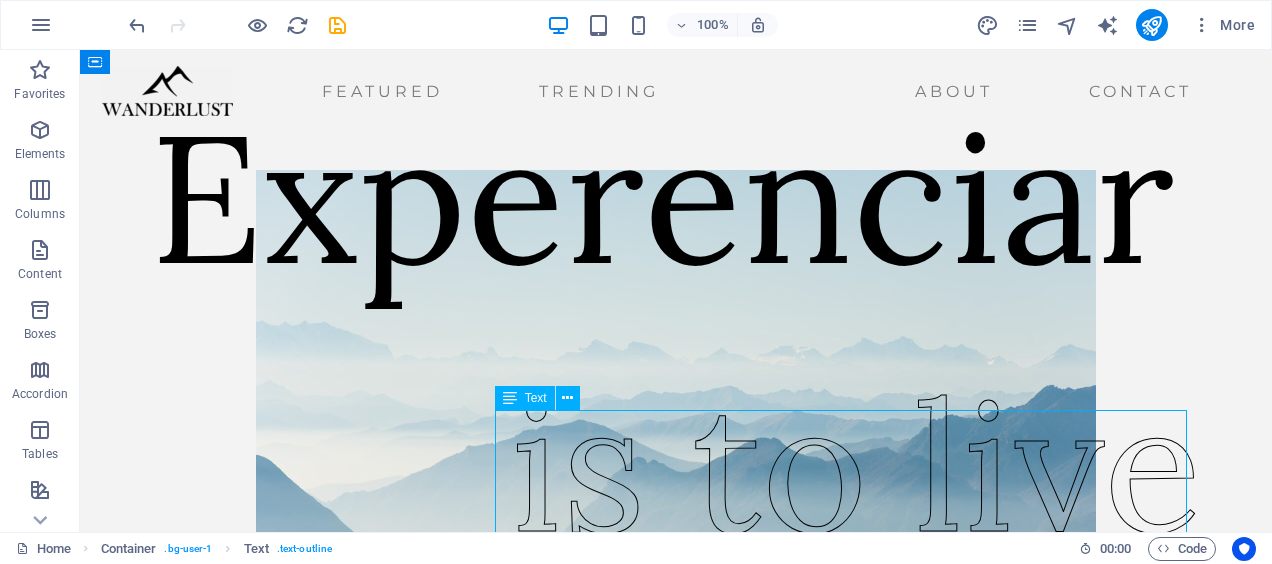 scroll, scrollTop: 0, scrollLeft: 0, axis: both 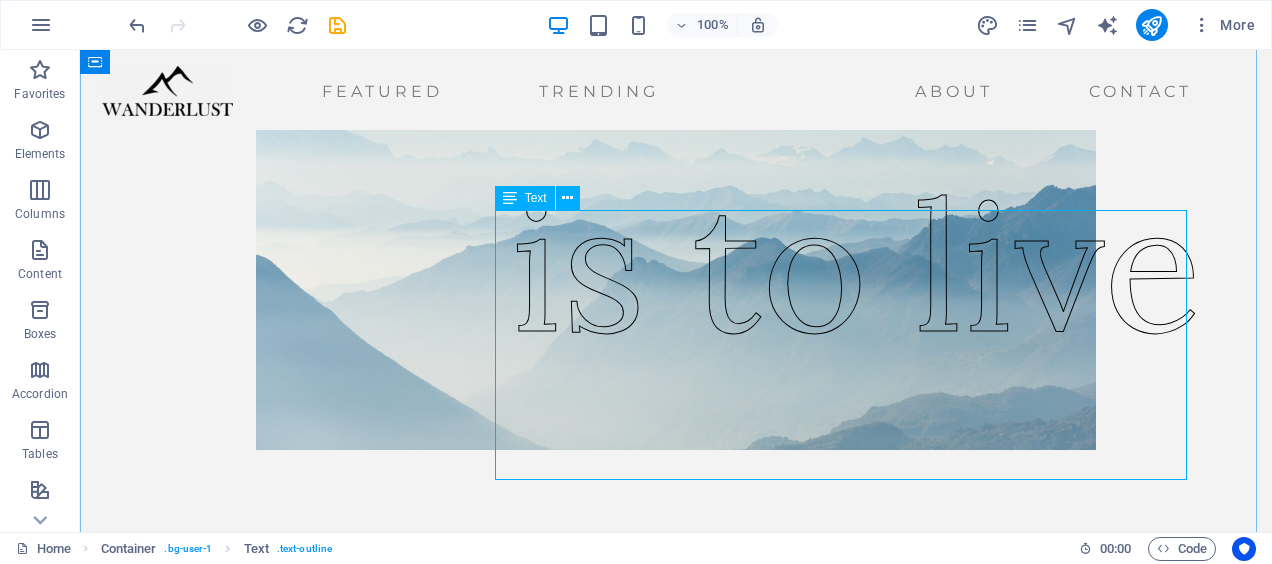 click on "is to live" at bounding box center (856, 266) 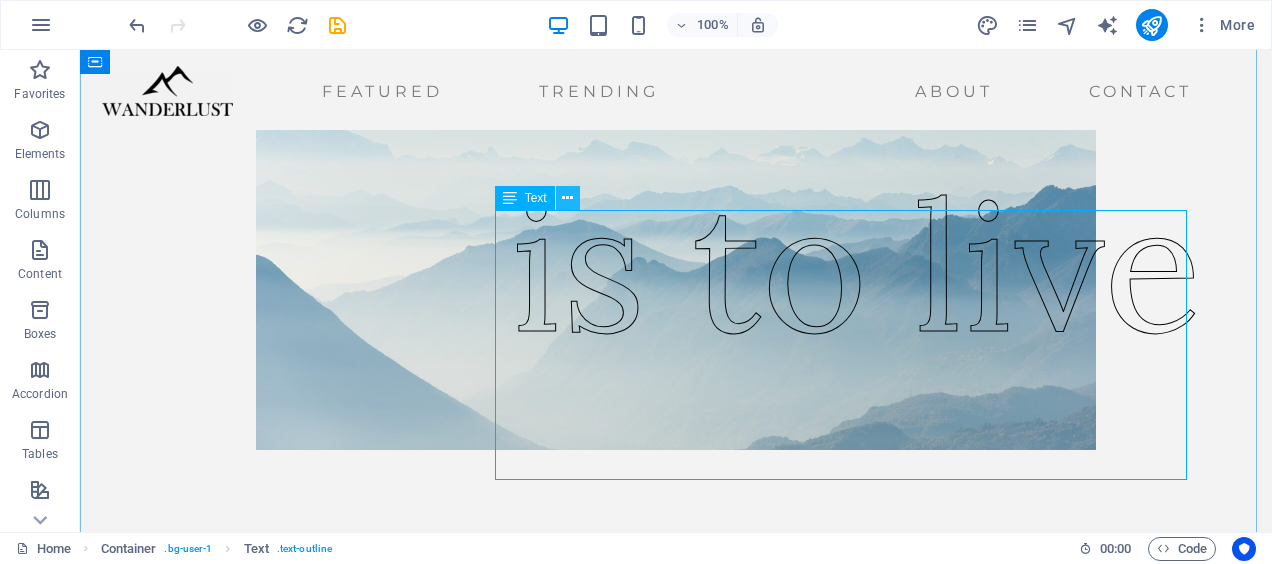 click at bounding box center [567, 198] 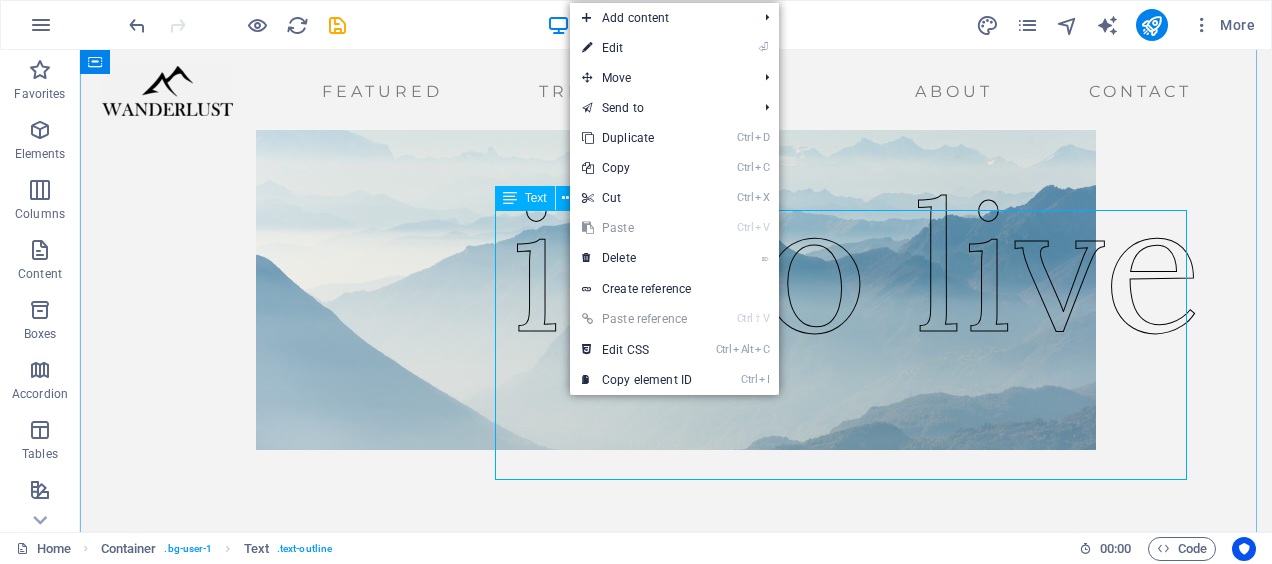 click on "is to live" at bounding box center [856, 266] 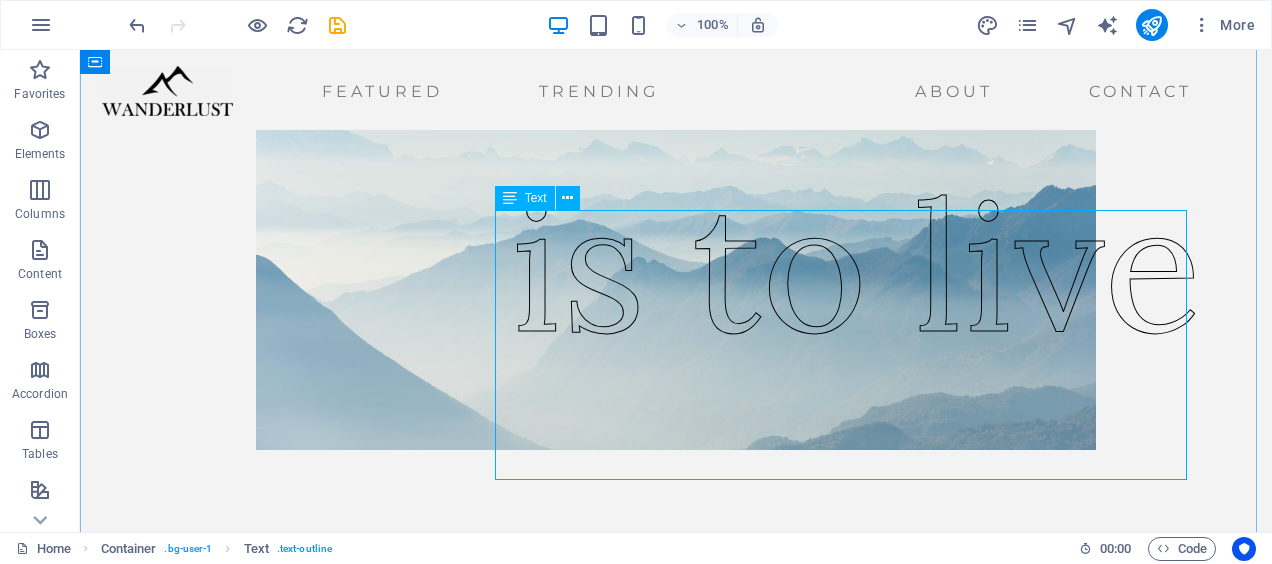 click on "is to live" at bounding box center [856, 266] 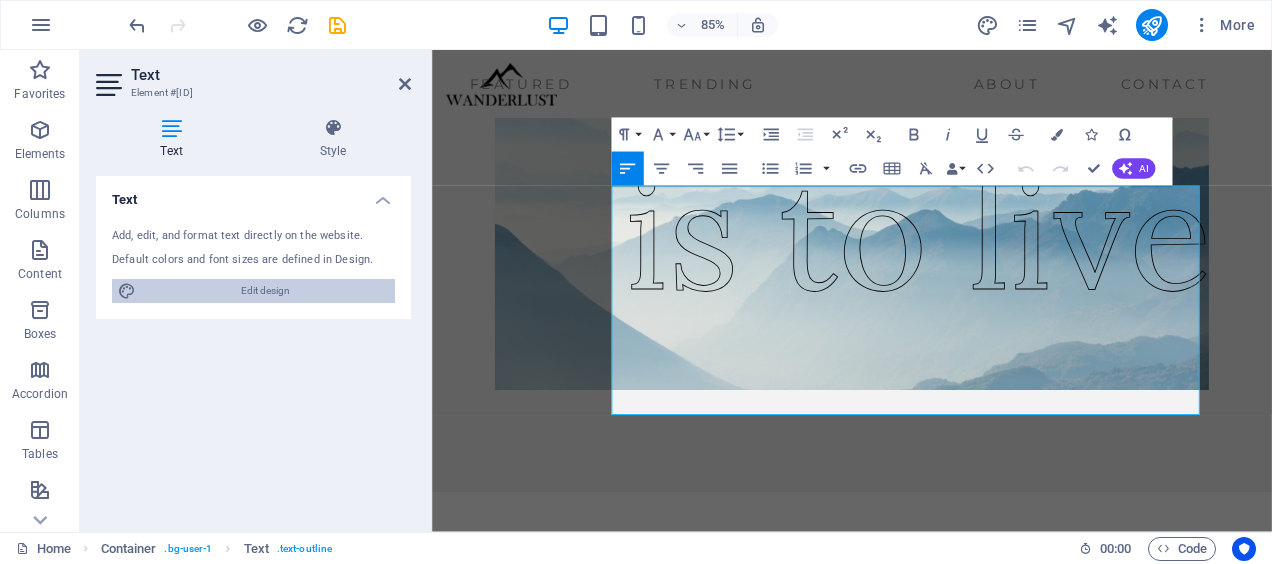 click on "Edit design" at bounding box center [265, 291] 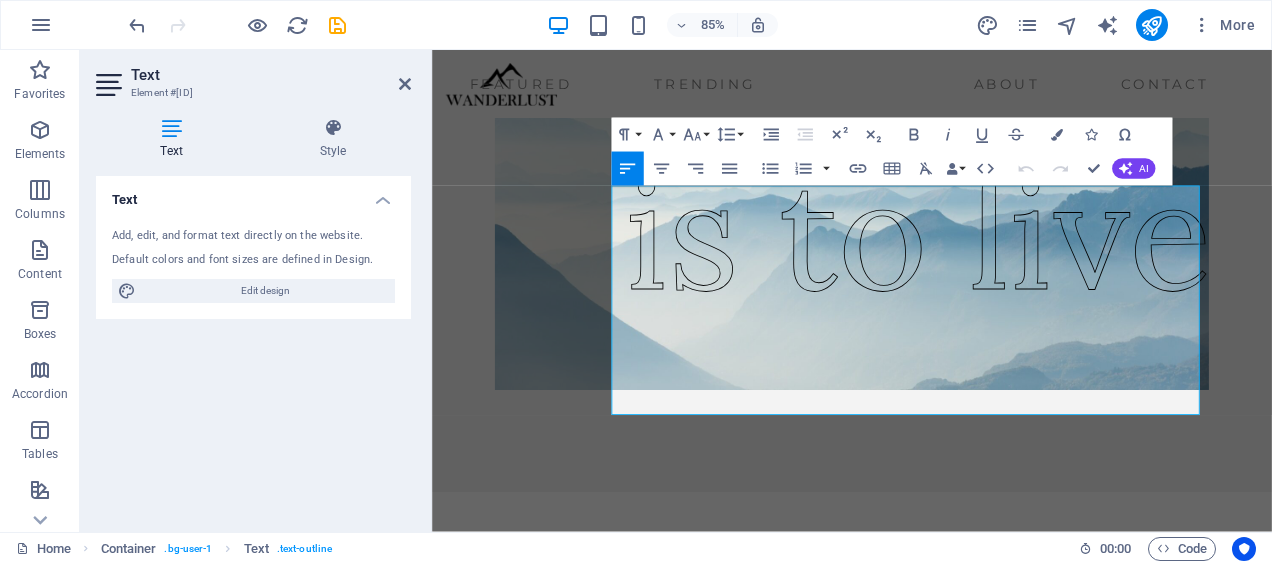 select on "ease-in-out" 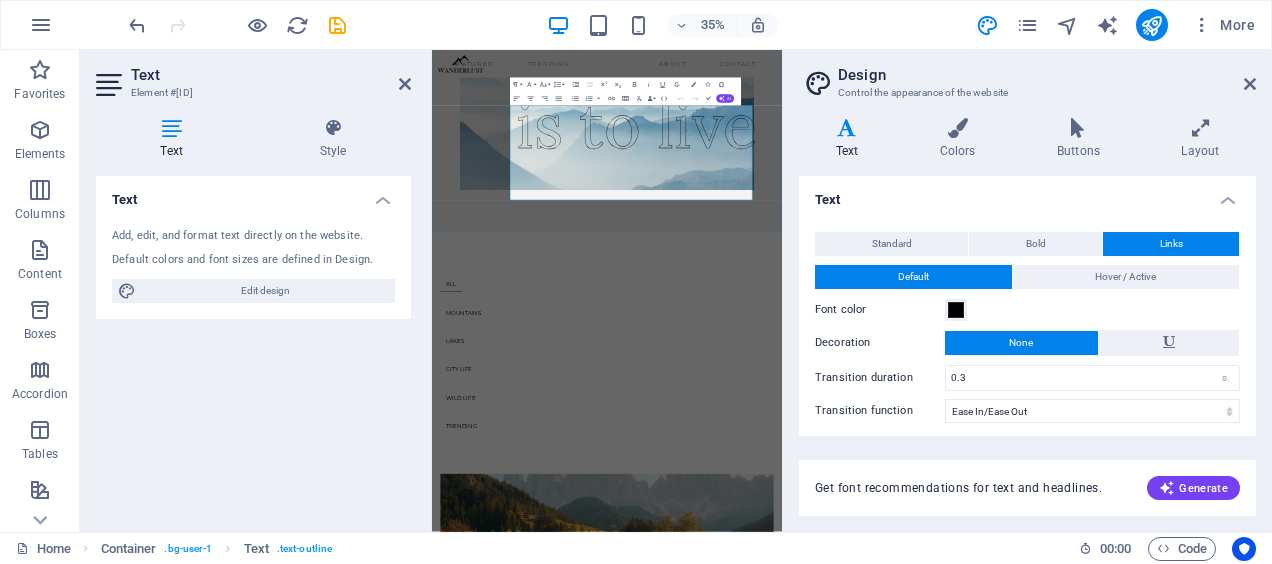 click on "is to live" at bounding box center [1016, 265] 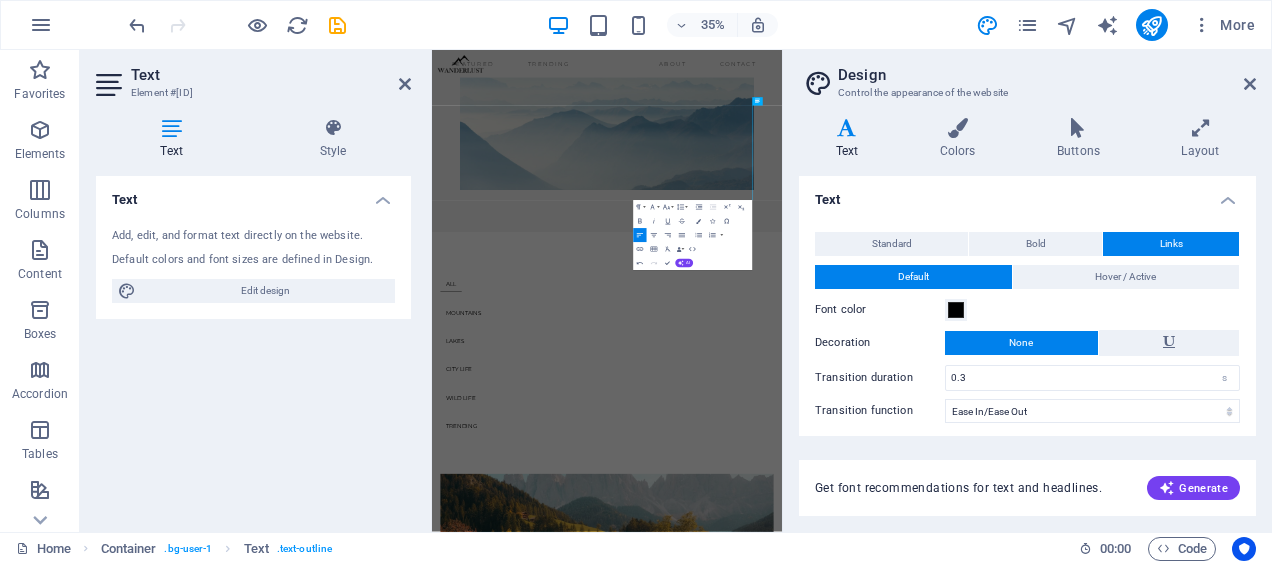 type 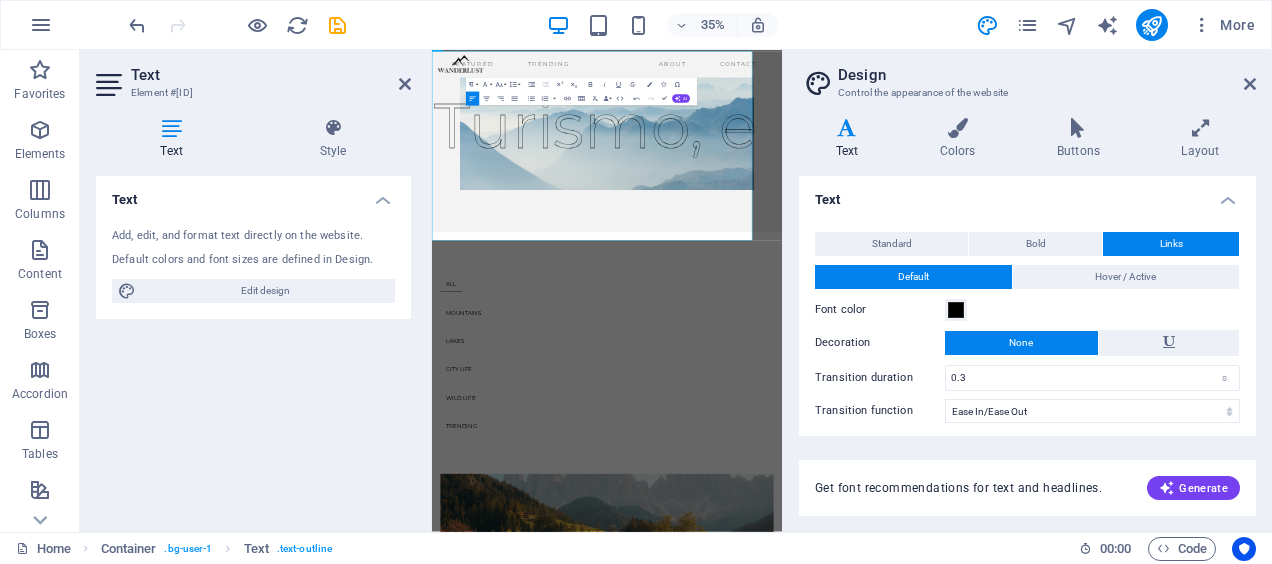 scroll, scrollTop: 154, scrollLeft: 0, axis: vertical 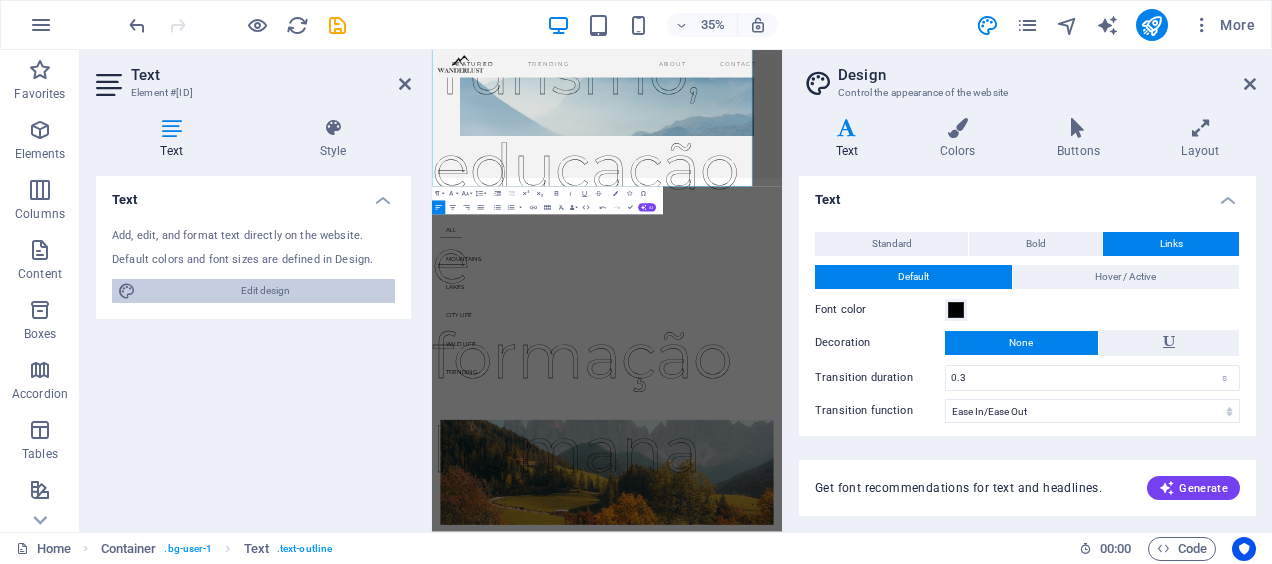 click on "Edit design" at bounding box center (265, 291) 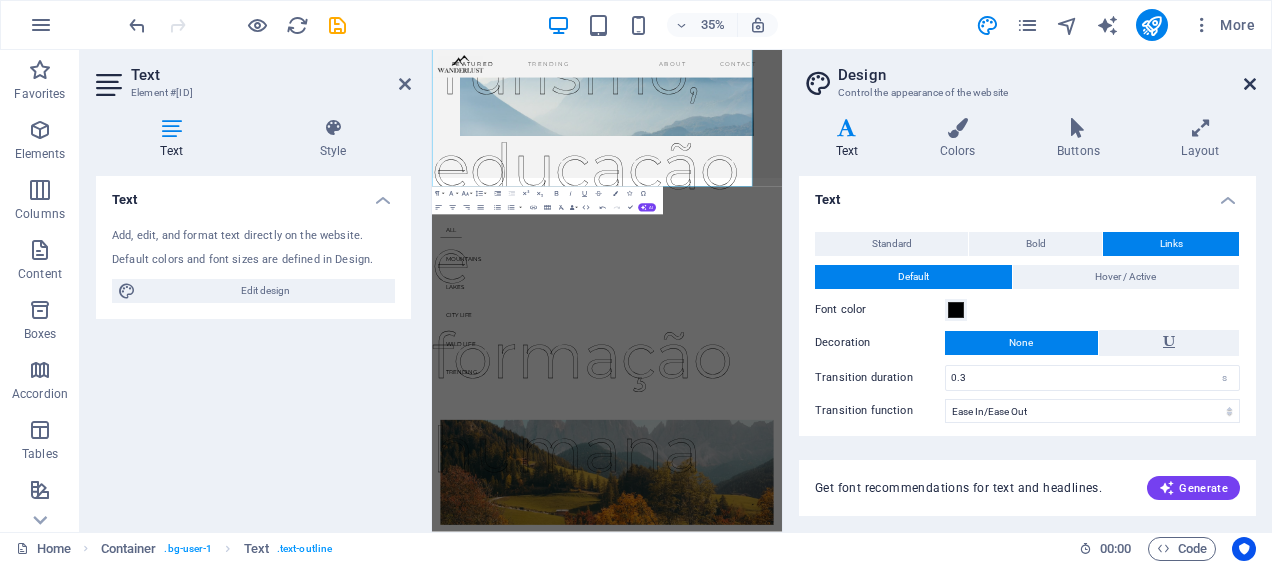 click at bounding box center [1250, 84] 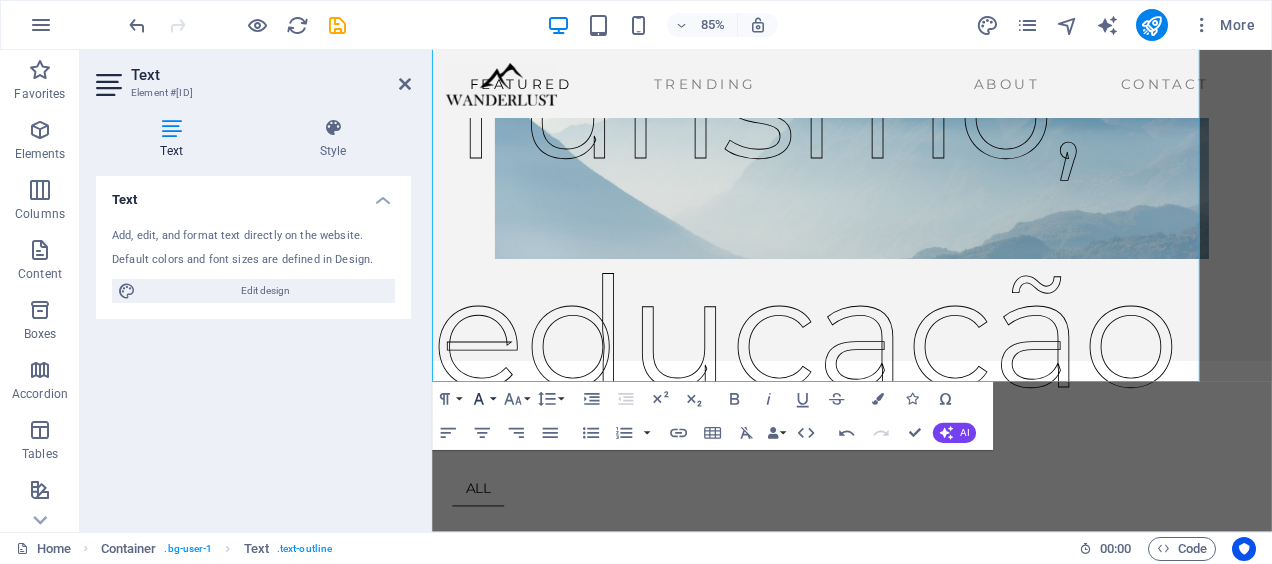 click 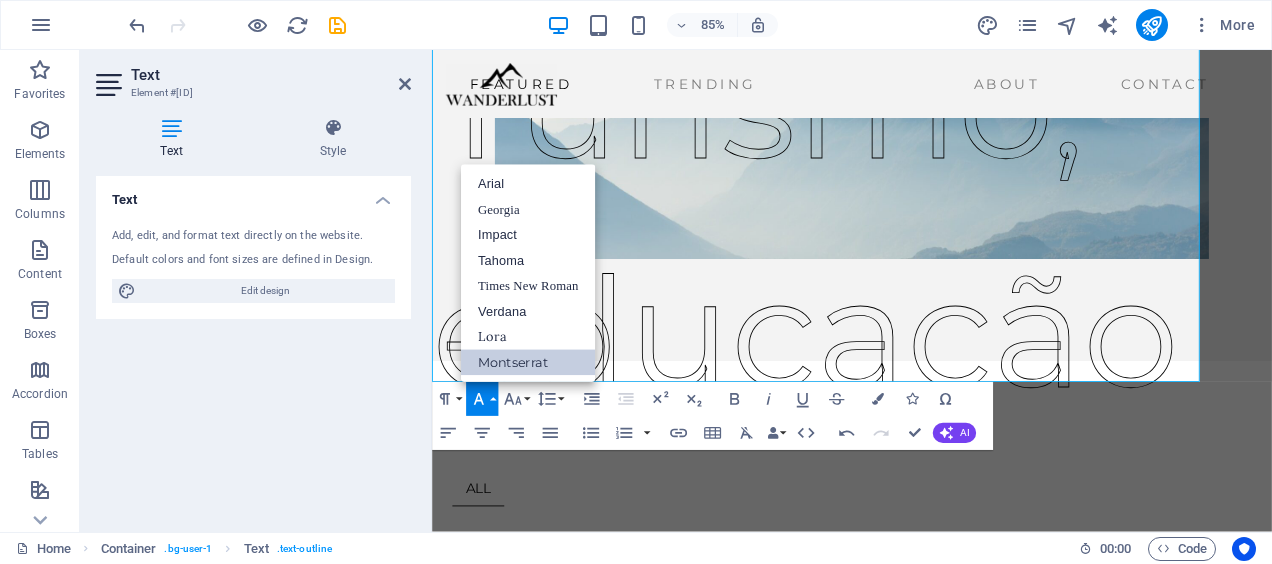 scroll, scrollTop: 0, scrollLeft: 0, axis: both 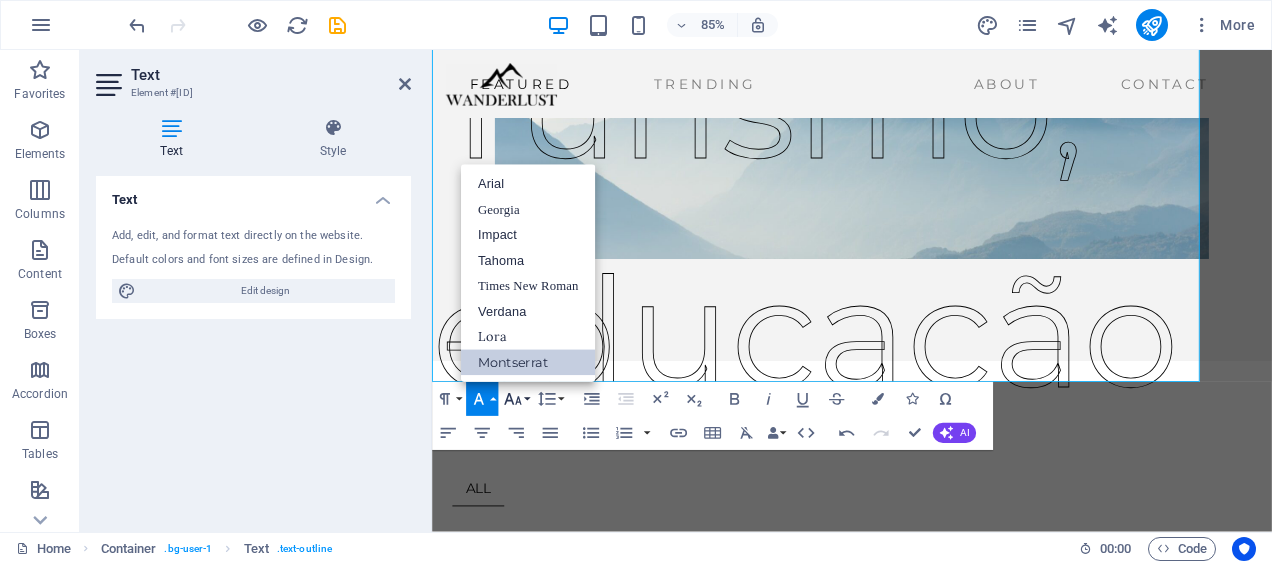 click on "Font Size" at bounding box center [516, 399] 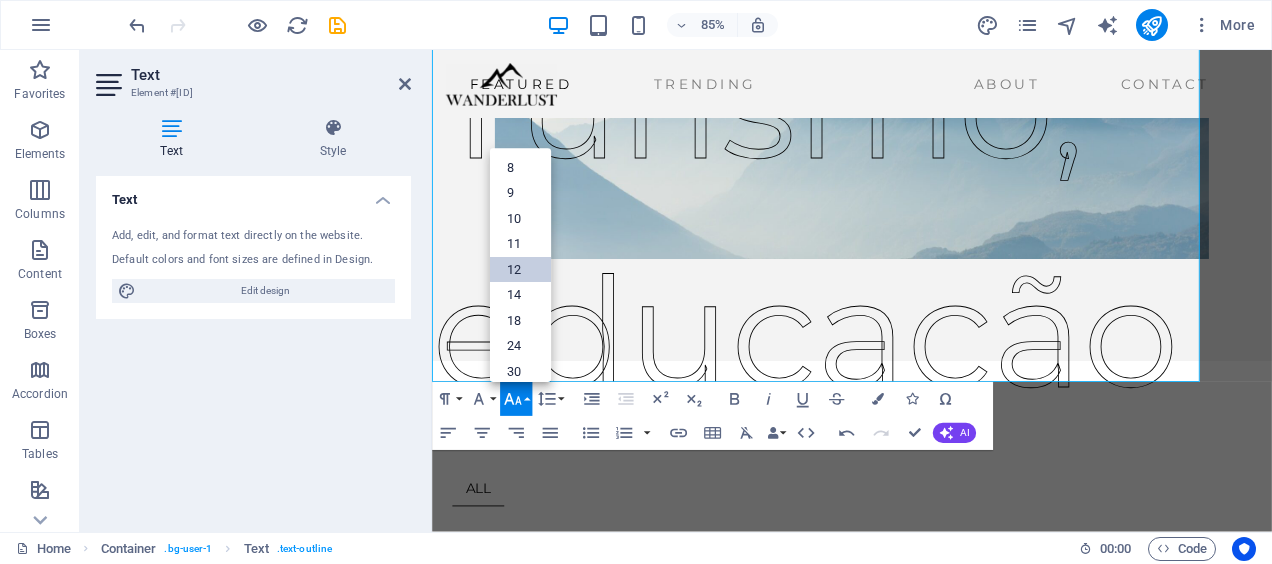 click on "12" at bounding box center [520, 270] 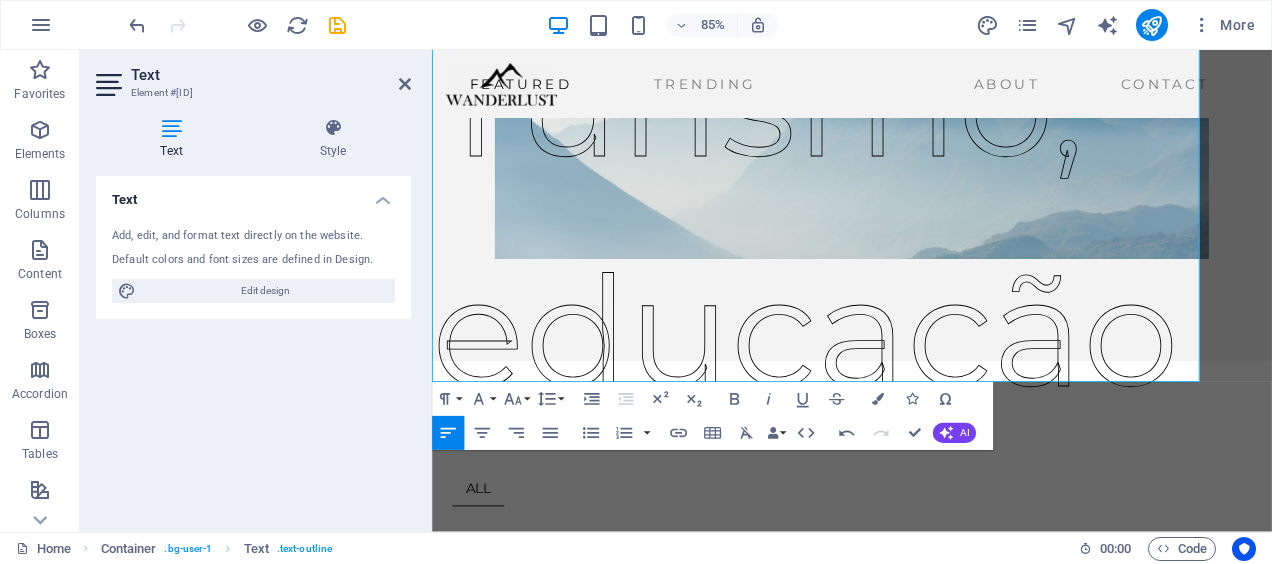 drag, startPoint x: 1214, startPoint y: 309, endPoint x: 838, endPoint y: 274, distance: 377.6255 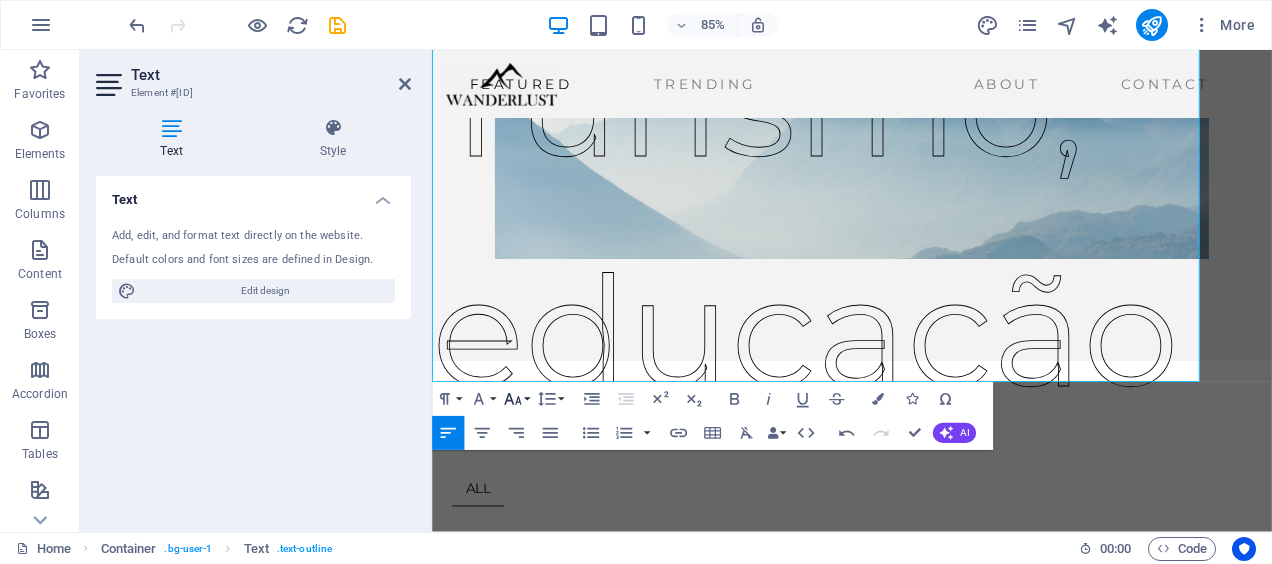 click on "Font Size" at bounding box center [516, 399] 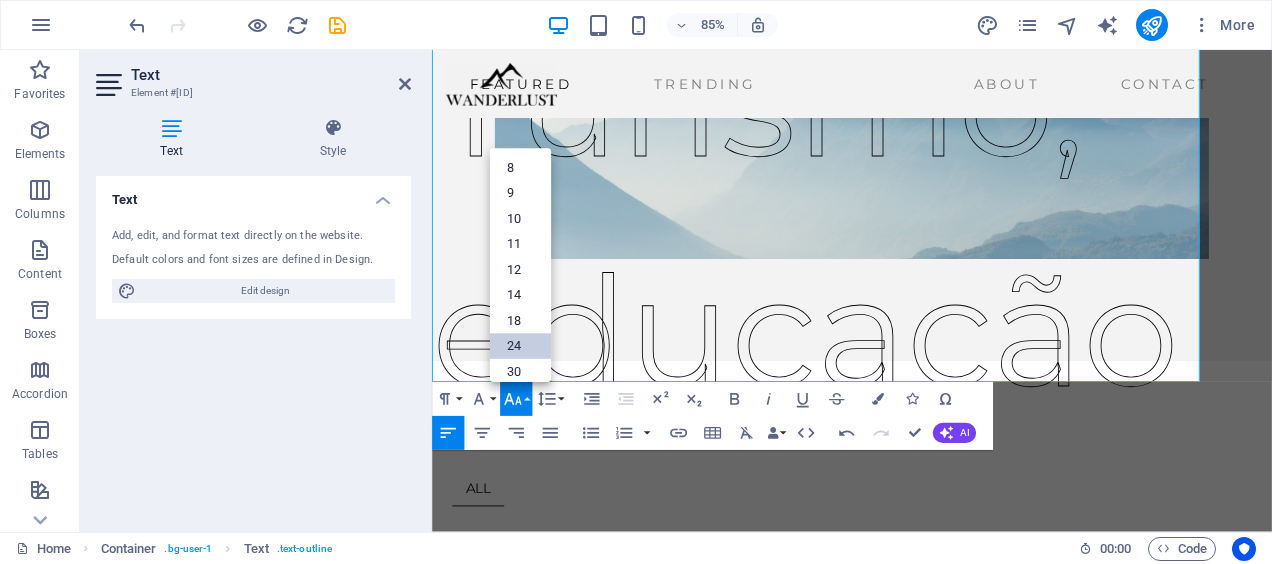 click on "24" at bounding box center (520, 347) 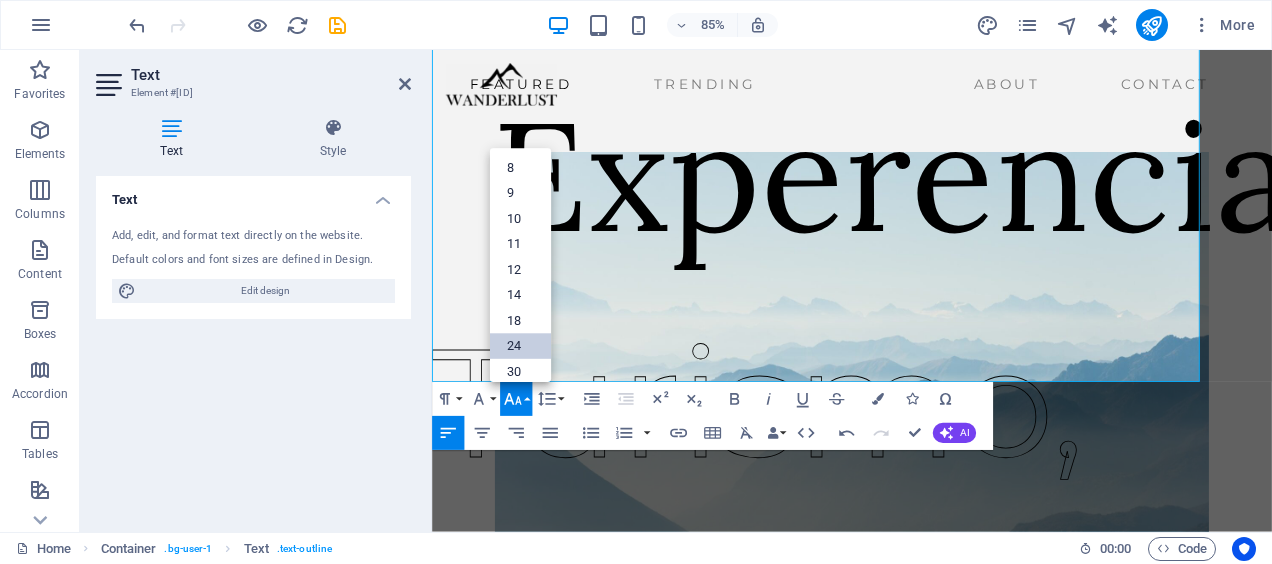 scroll, scrollTop: 0, scrollLeft: 0, axis: both 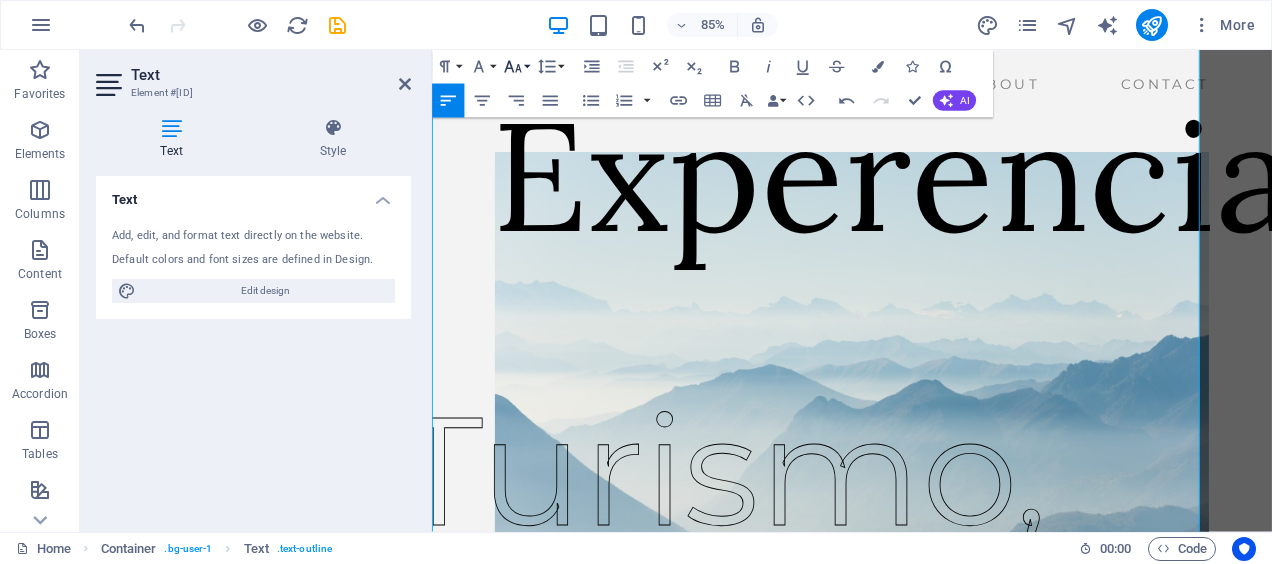 click on "Font Size" at bounding box center [516, 67] 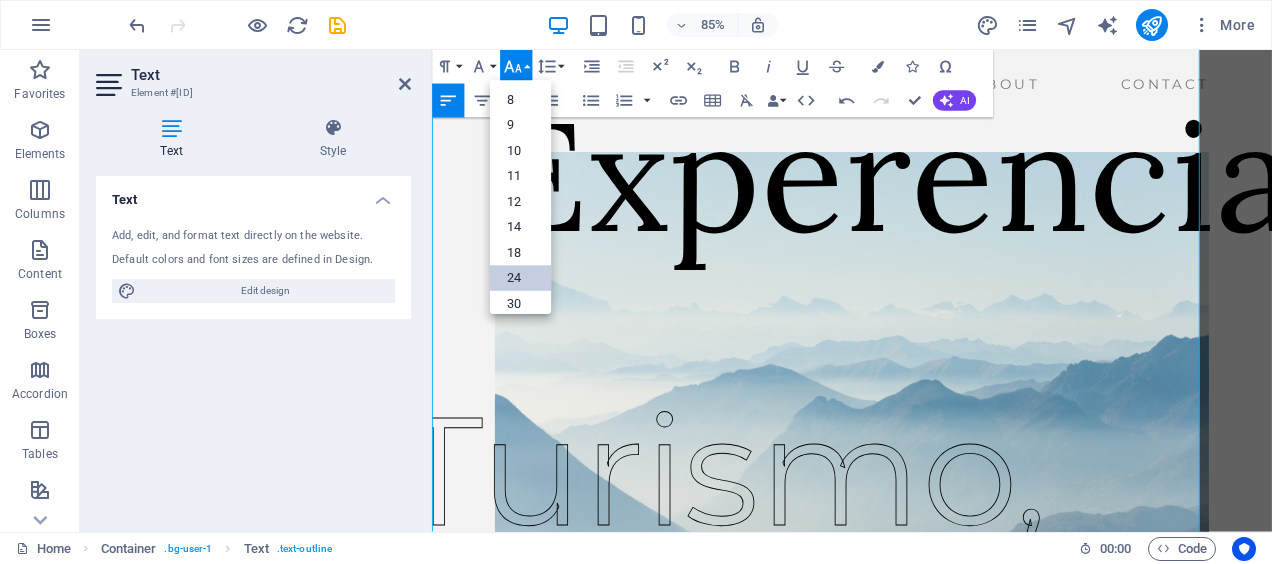 click on "24" at bounding box center (520, 279) 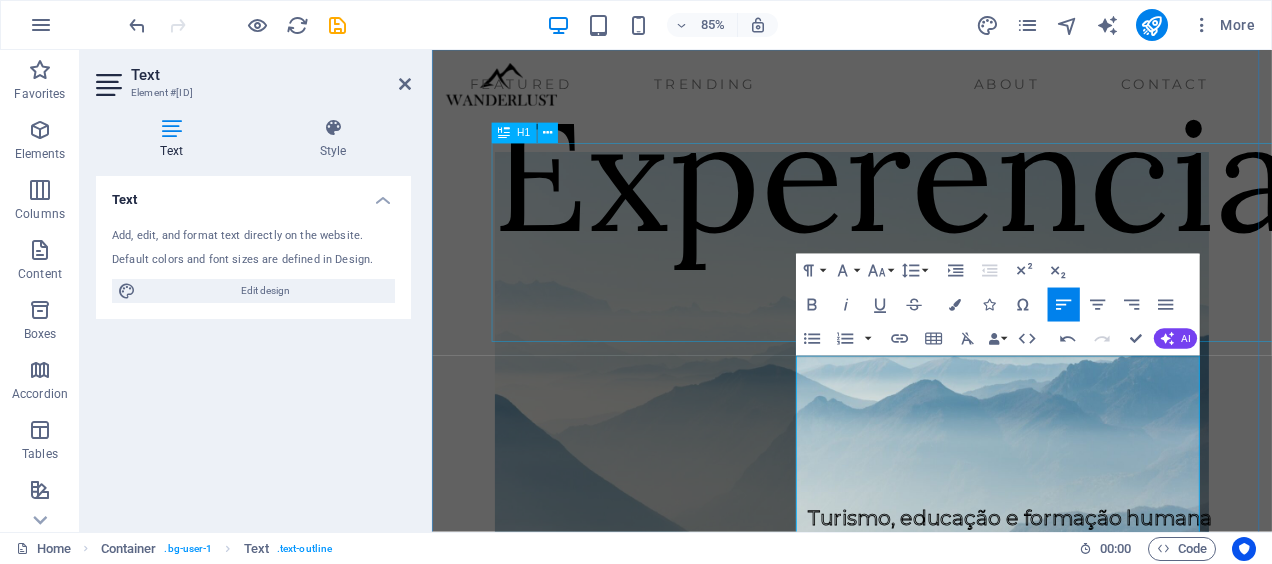 scroll, scrollTop: 0, scrollLeft: 0, axis: both 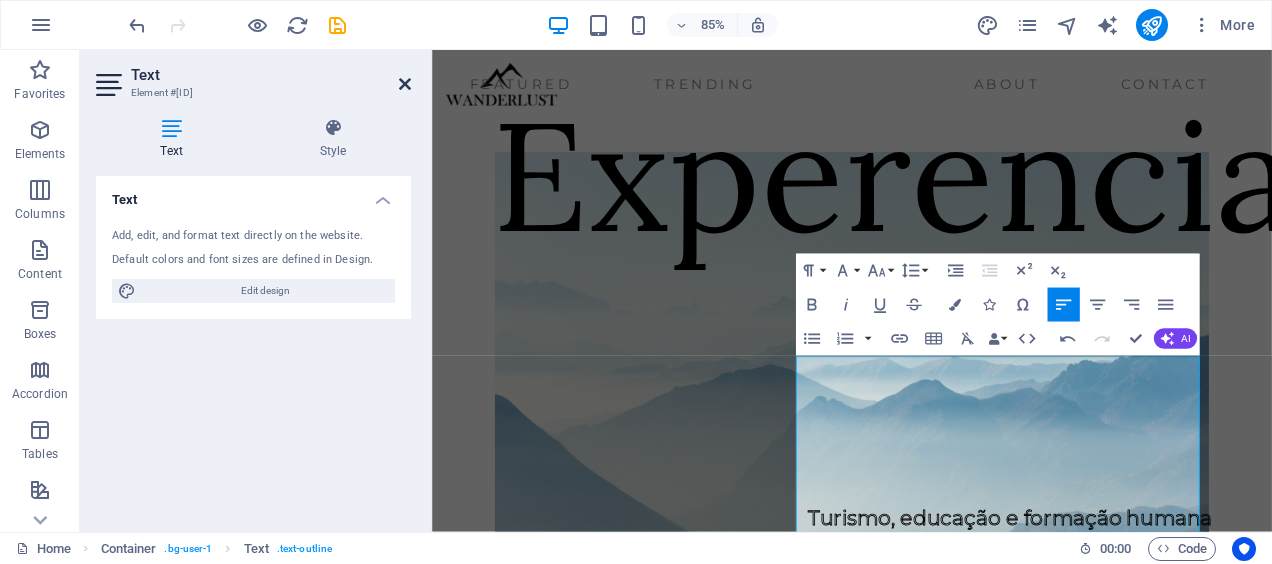 click at bounding box center (405, 84) 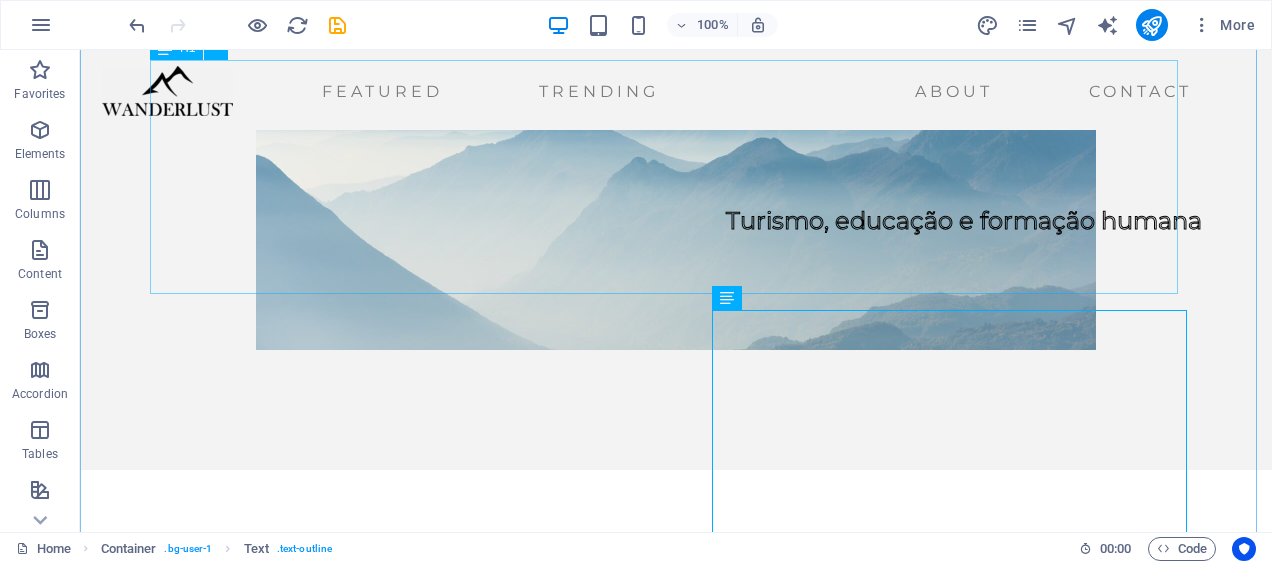 scroll, scrollTop: 100, scrollLeft: 0, axis: vertical 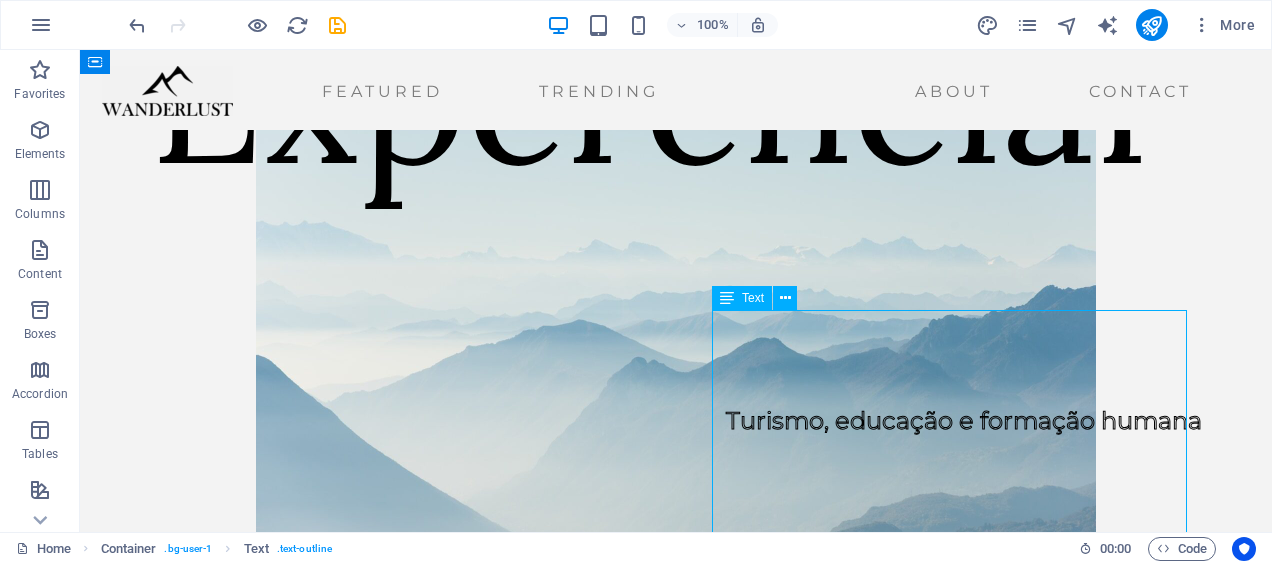 drag, startPoint x: 986, startPoint y: 310, endPoint x: 888, endPoint y: 310, distance: 98 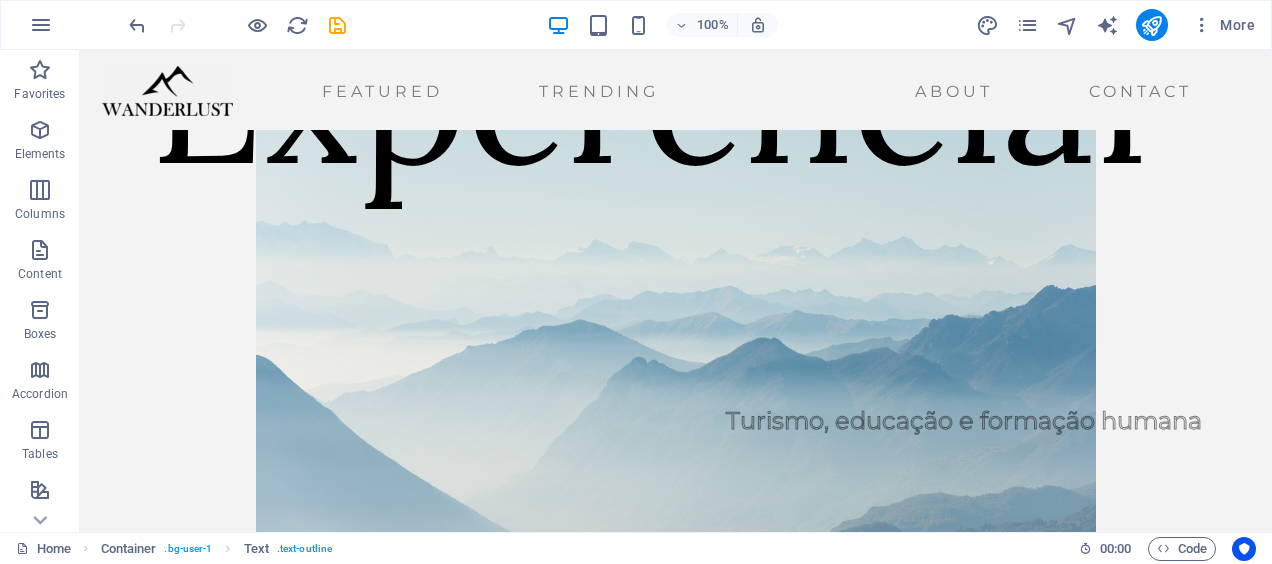 drag, startPoint x: 810, startPoint y: 356, endPoint x: 340, endPoint y: 318, distance: 471.53366 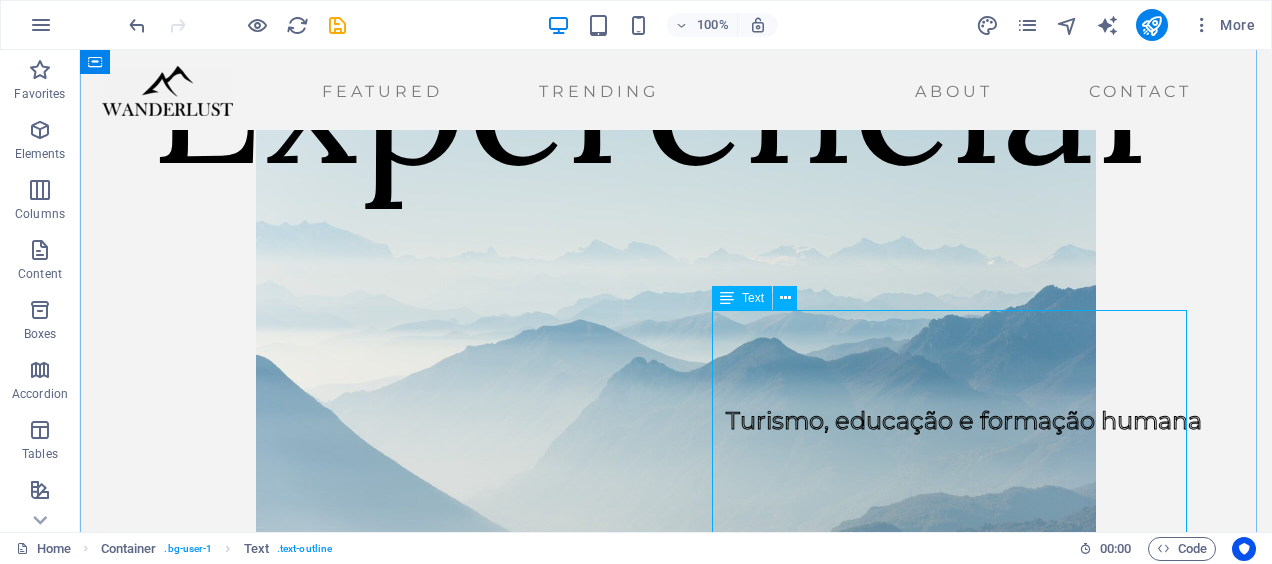 click on "Turismo, educação e formação humana" at bounding box center (964, 365) 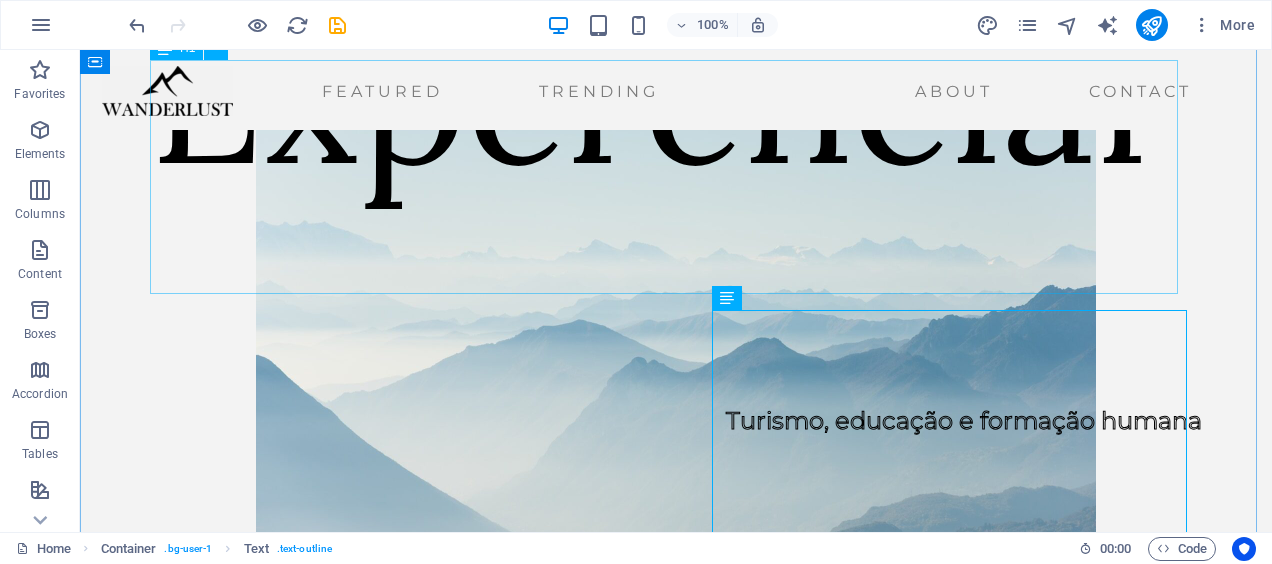 click on "Experenciar" at bounding box center [662, 97] 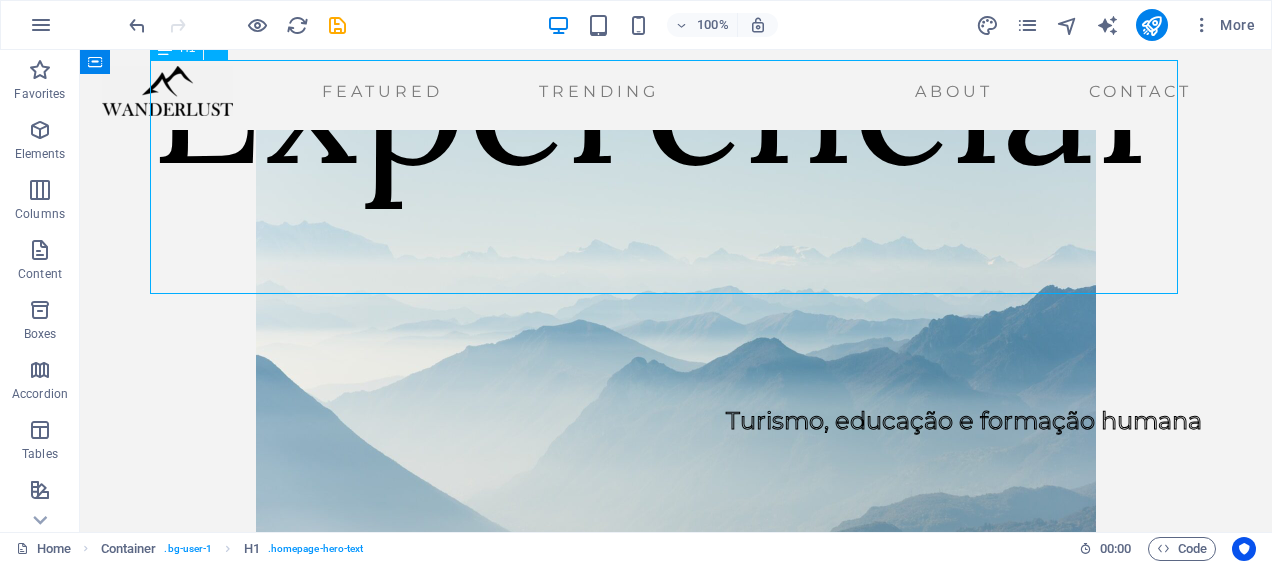 click on "Experenciar" at bounding box center [662, 97] 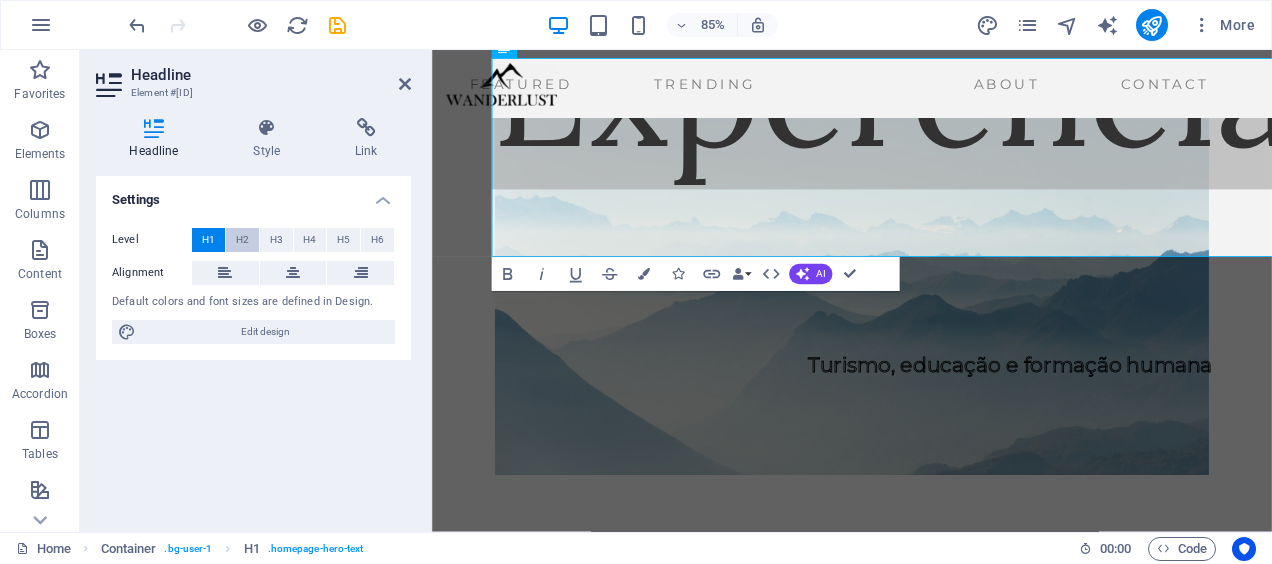 click on "H2" at bounding box center (242, 240) 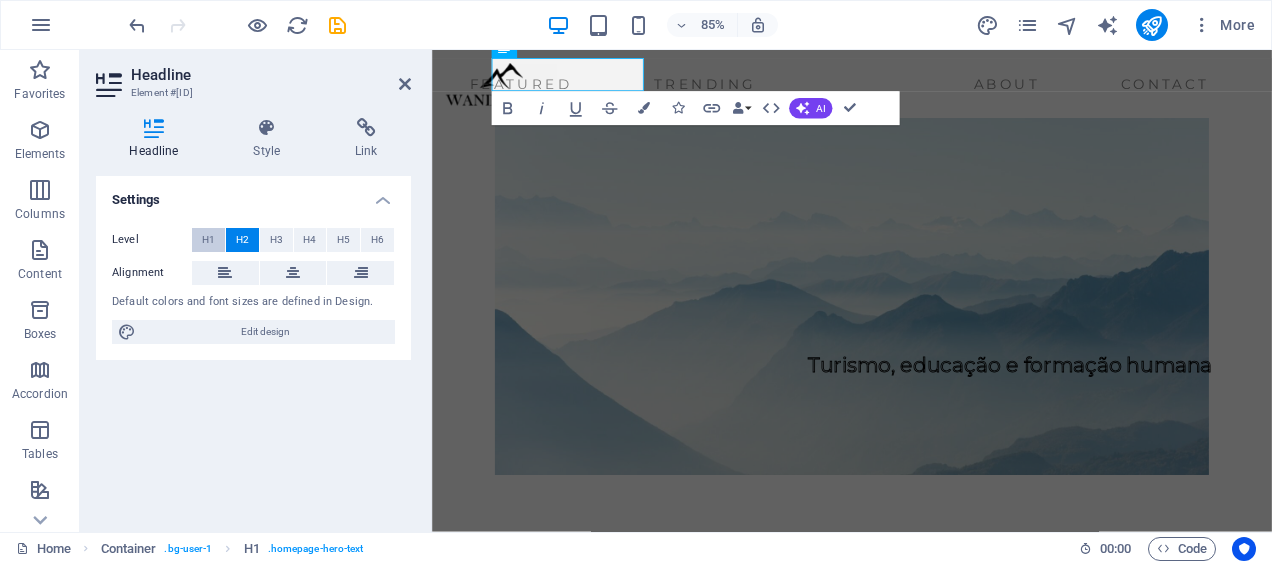 click on "H1" at bounding box center (208, 240) 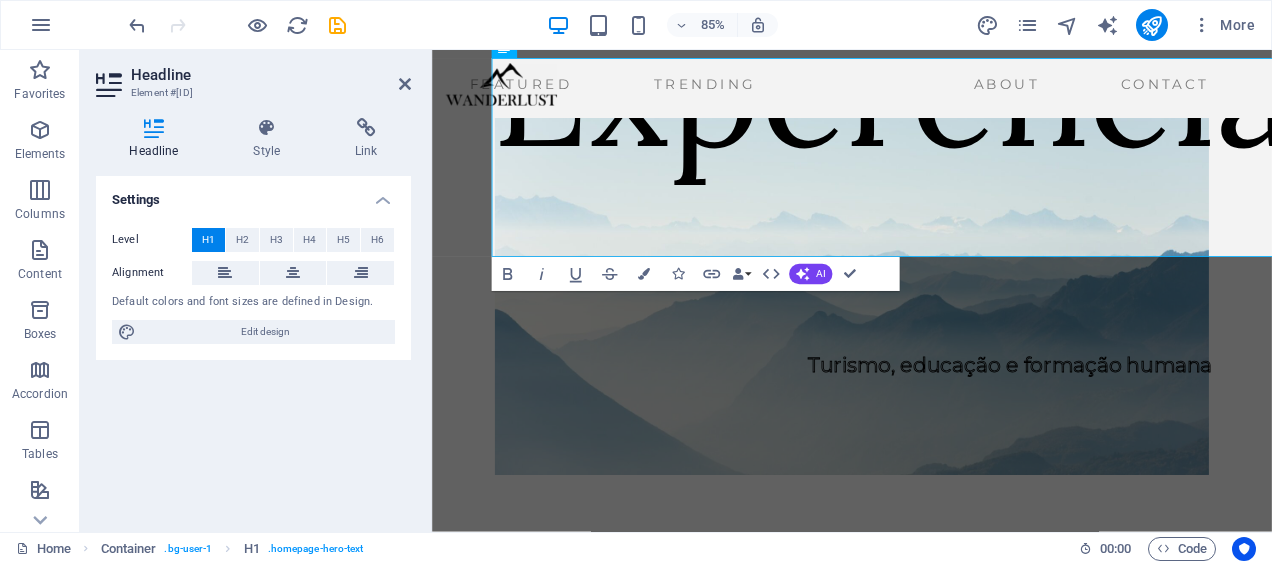 click on "Settings Level H1 H2 H3 H4 H5 H6 Alignment Default colors and font sizes are defined in Design. Edit design" at bounding box center [253, 346] 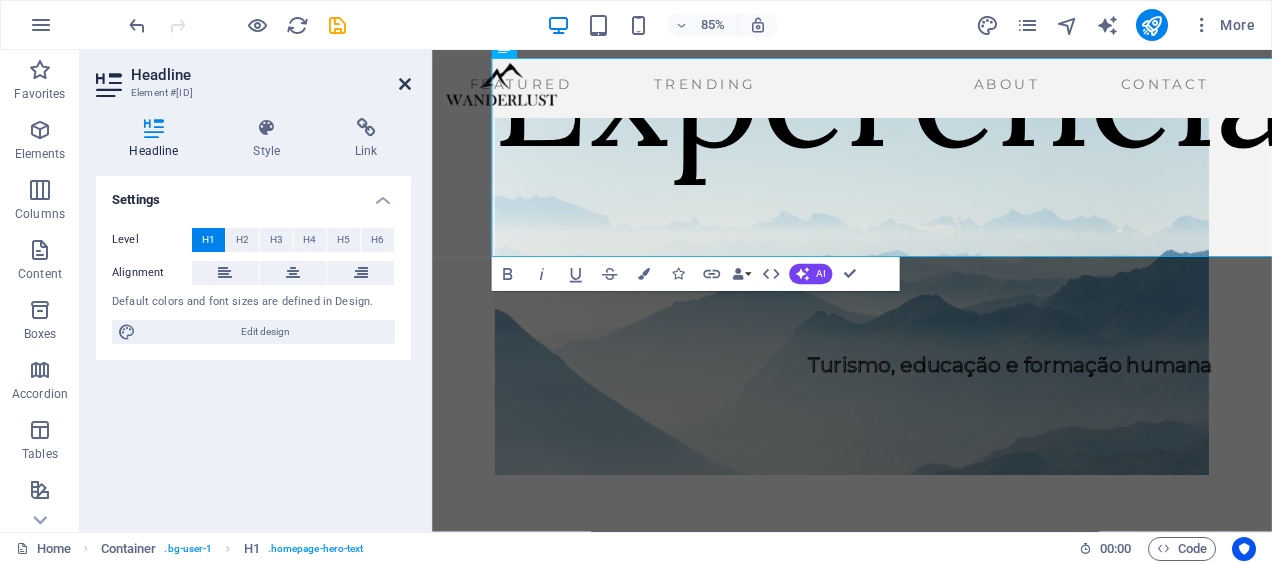 click at bounding box center [405, 84] 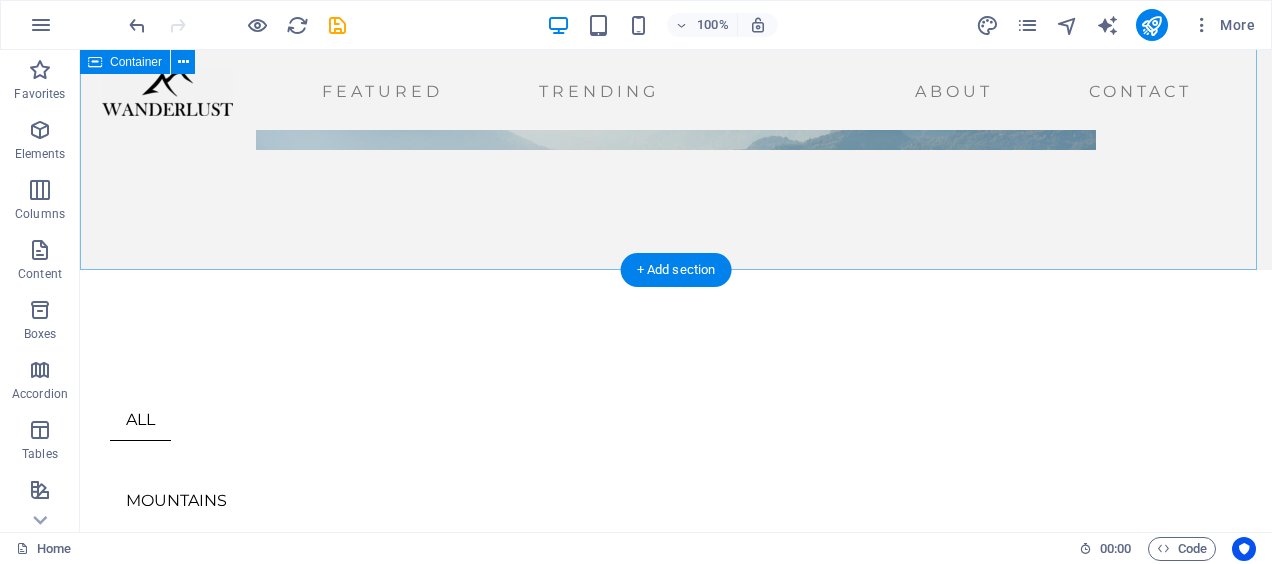 scroll, scrollTop: 0, scrollLeft: 0, axis: both 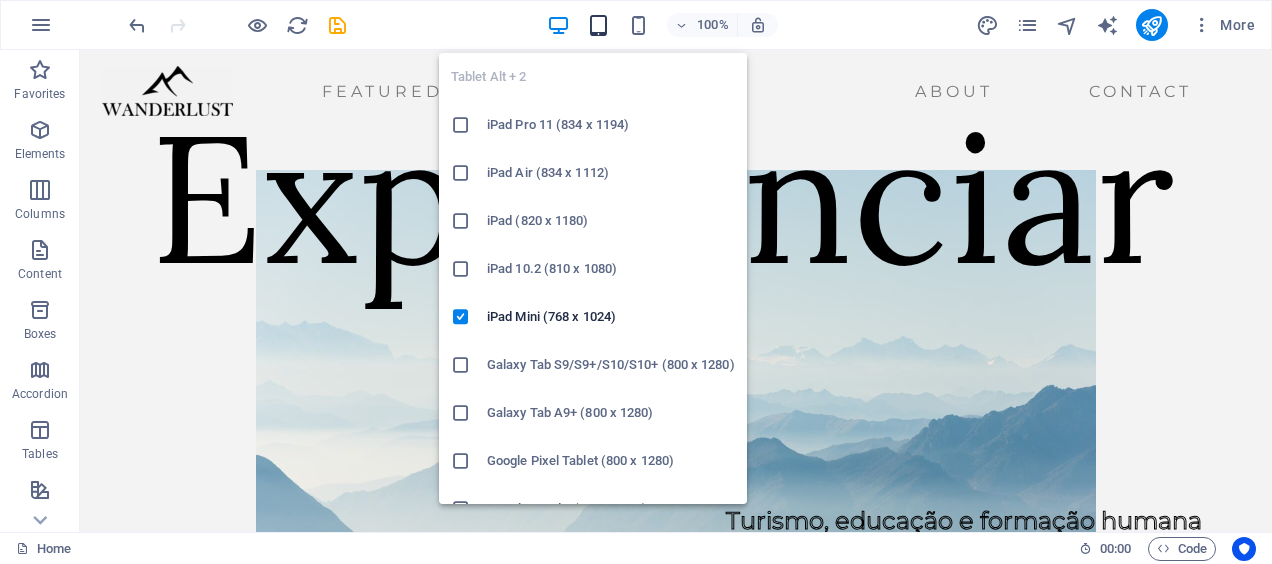click at bounding box center (598, 25) 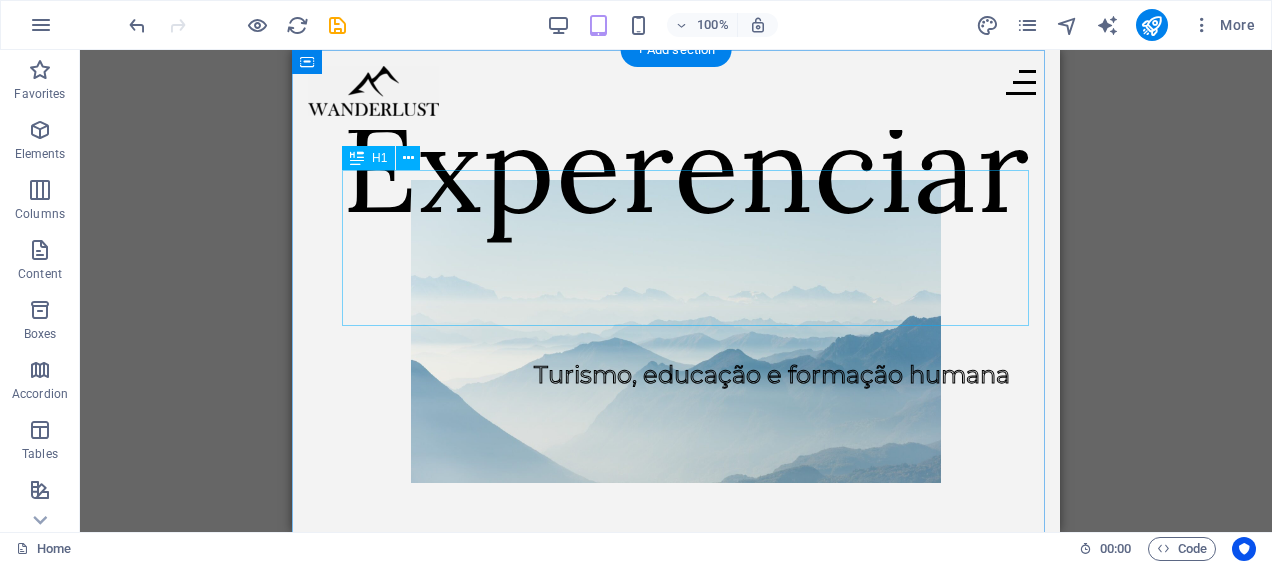 click on "Experenciar" at bounding box center (686, 168) 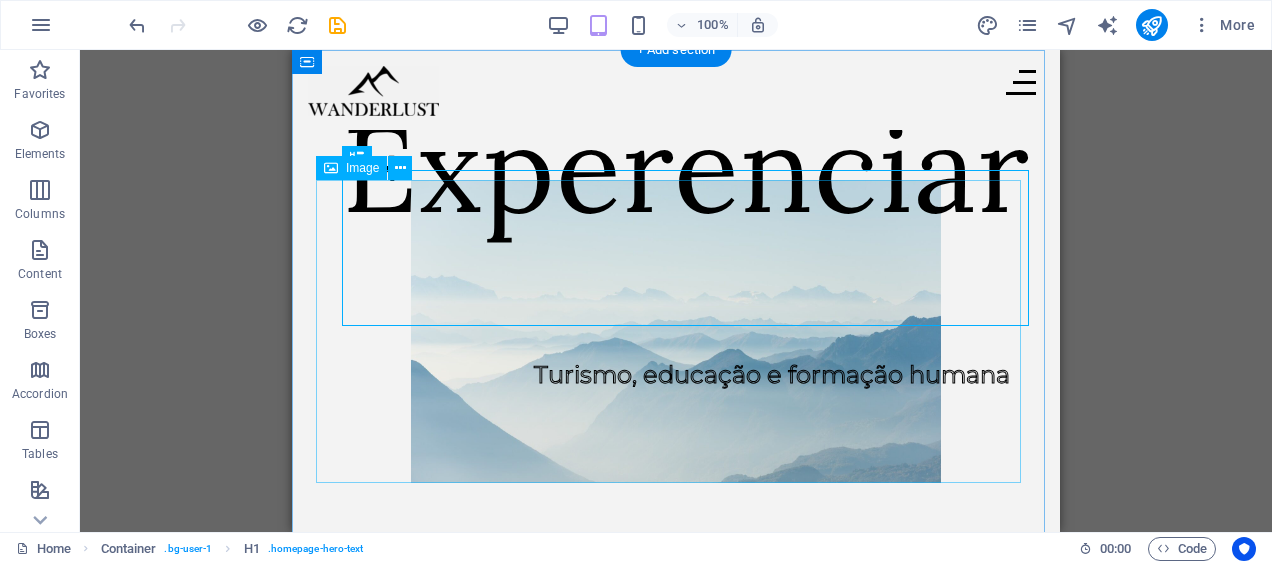 click on "Experenciar" at bounding box center (686, 168) 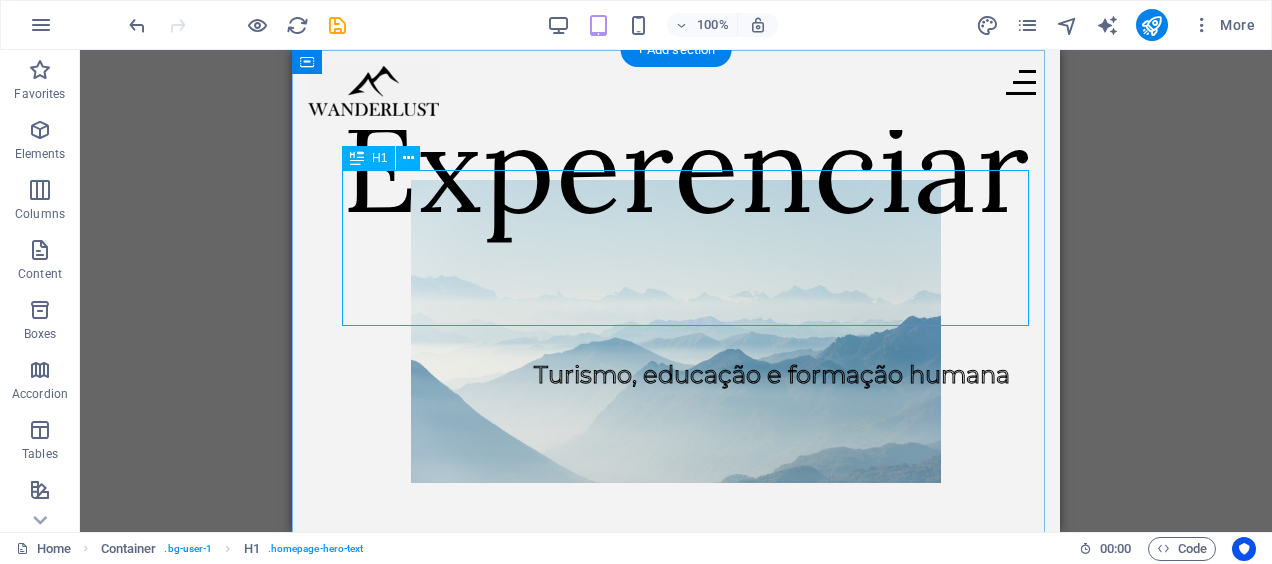 click on "Experenciar" at bounding box center [686, 168] 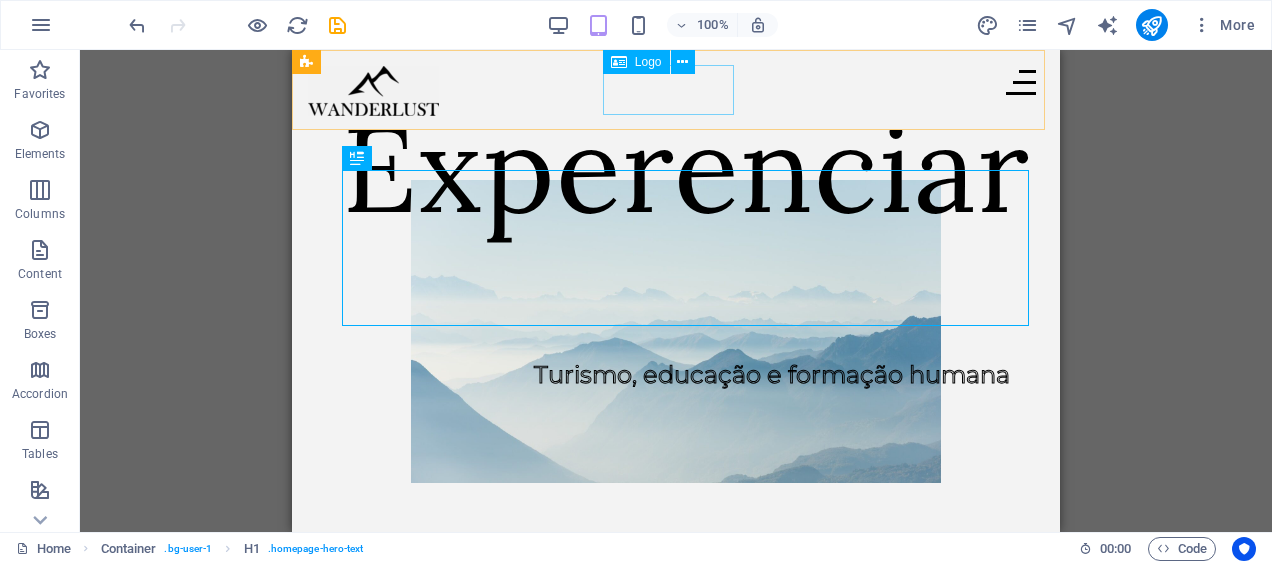 click at bounding box center [373, 91] 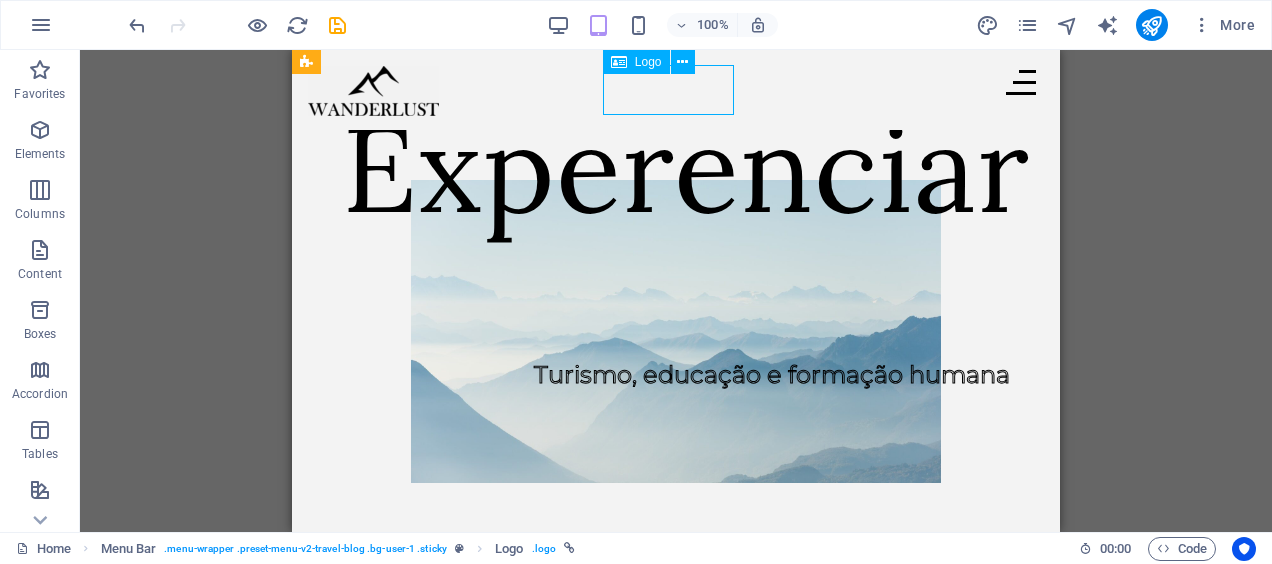 click at bounding box center (373, 91) 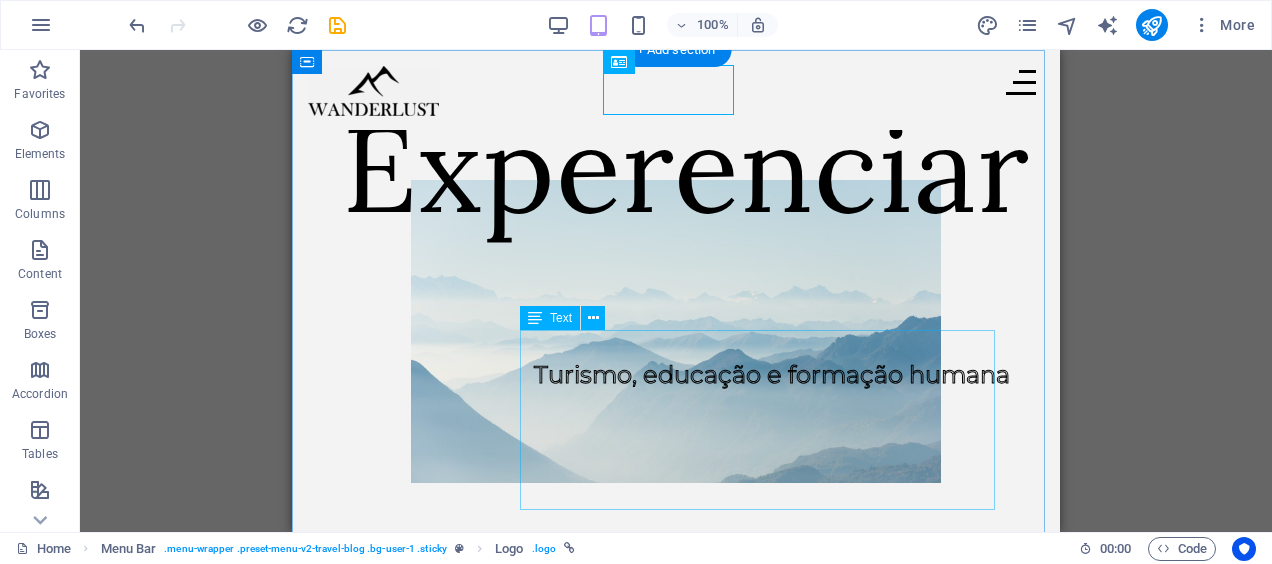 click on "Turismo, educação e formação humana" at bounding box center (772, 340) 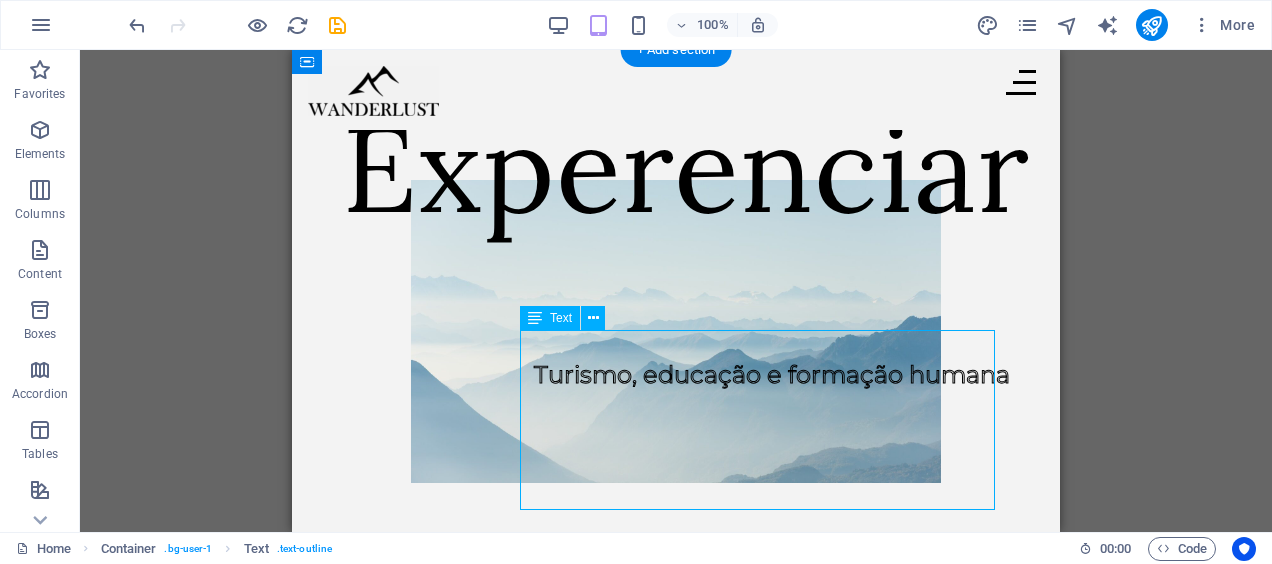 click on "Turismo, educação e formação humana" at bounding box center (772, 340) 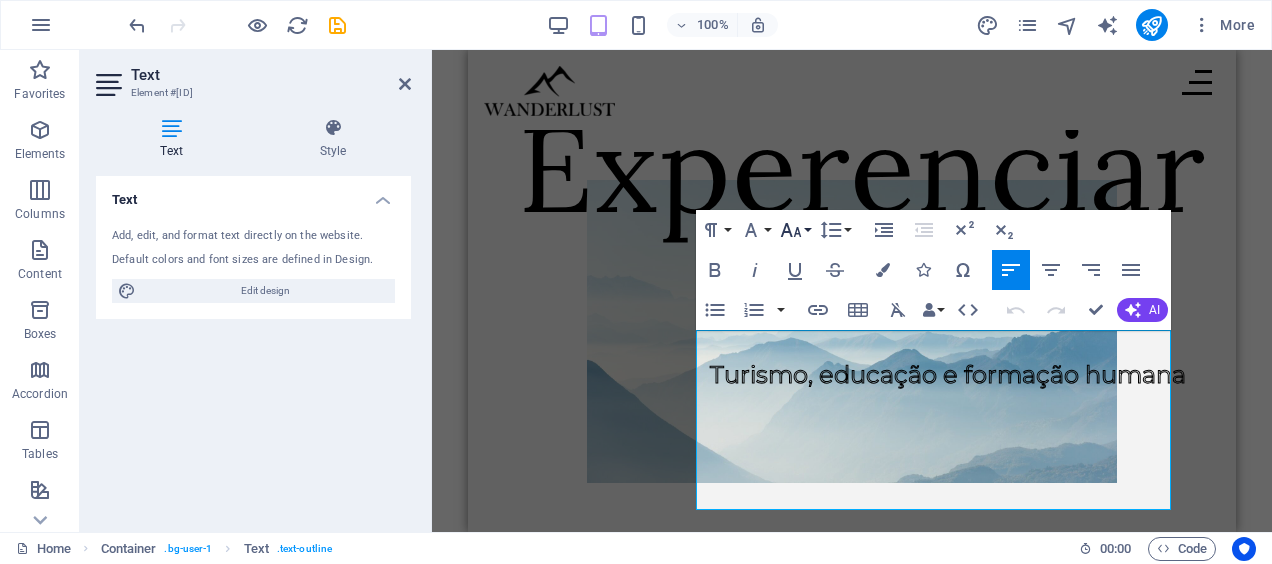 click 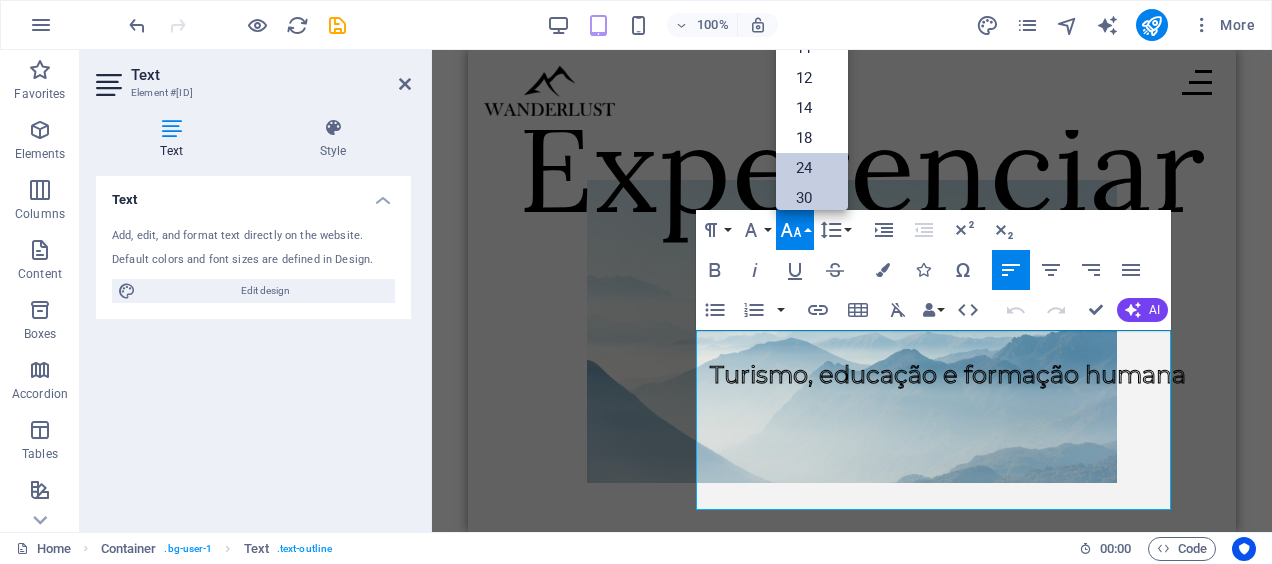 scroll, scrollTop: 100, scrollLeft: 0, axis: vertical 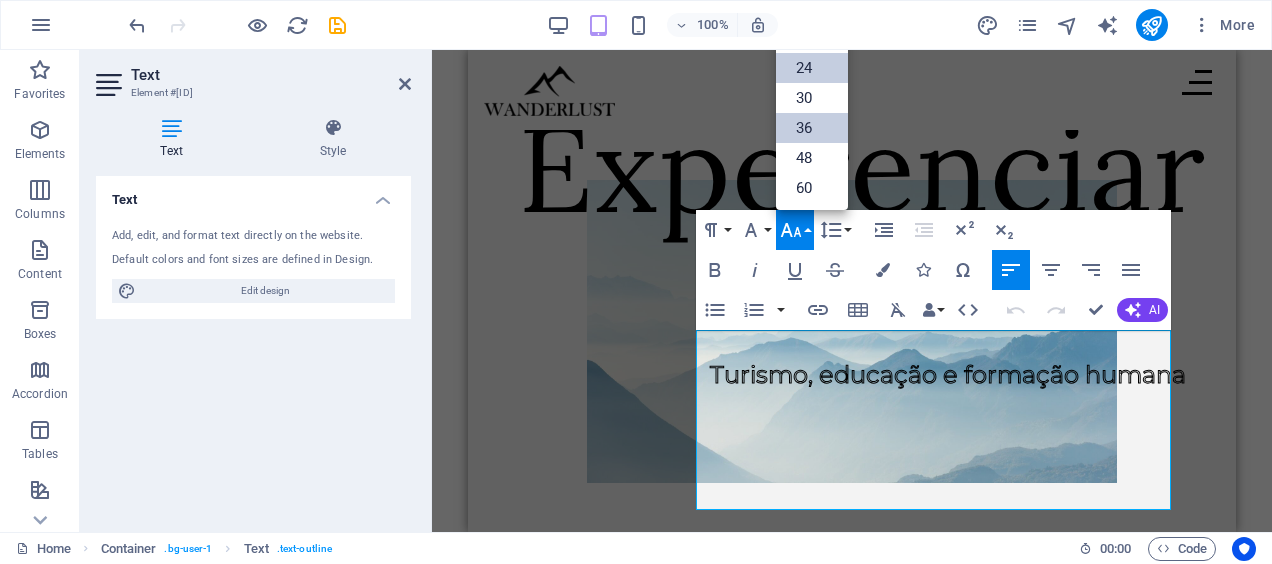 click on "36" at bounding box center [812, 128] 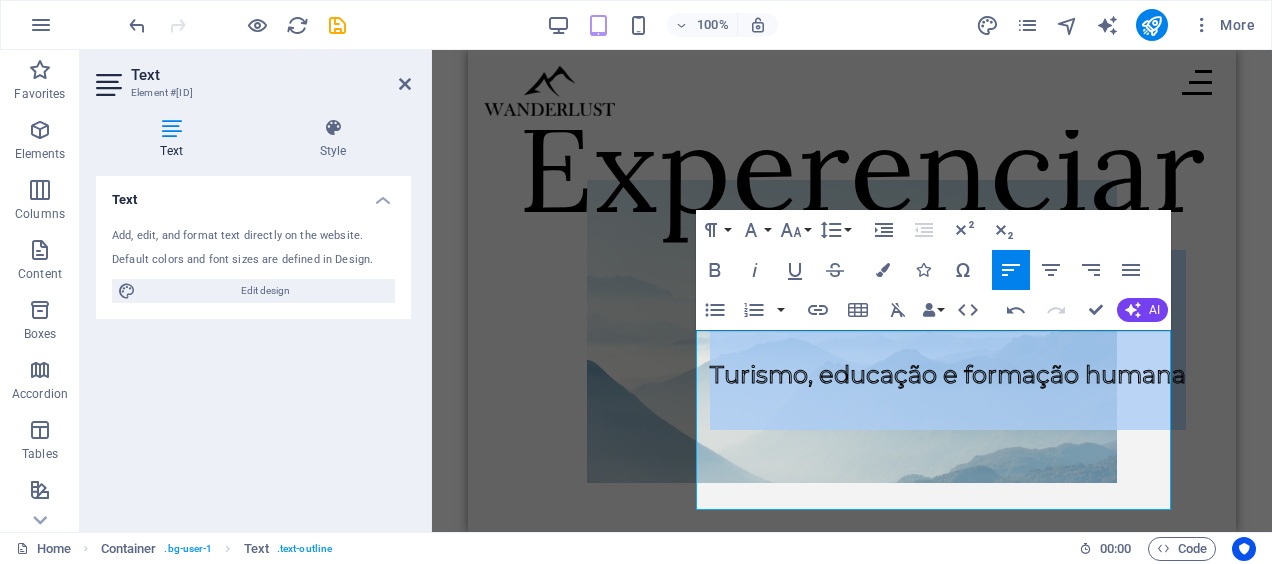 drag, startPoint x: 701, startPoint y: 451, endPoint x: 1223, endPoint y: 452, distance: 522.001 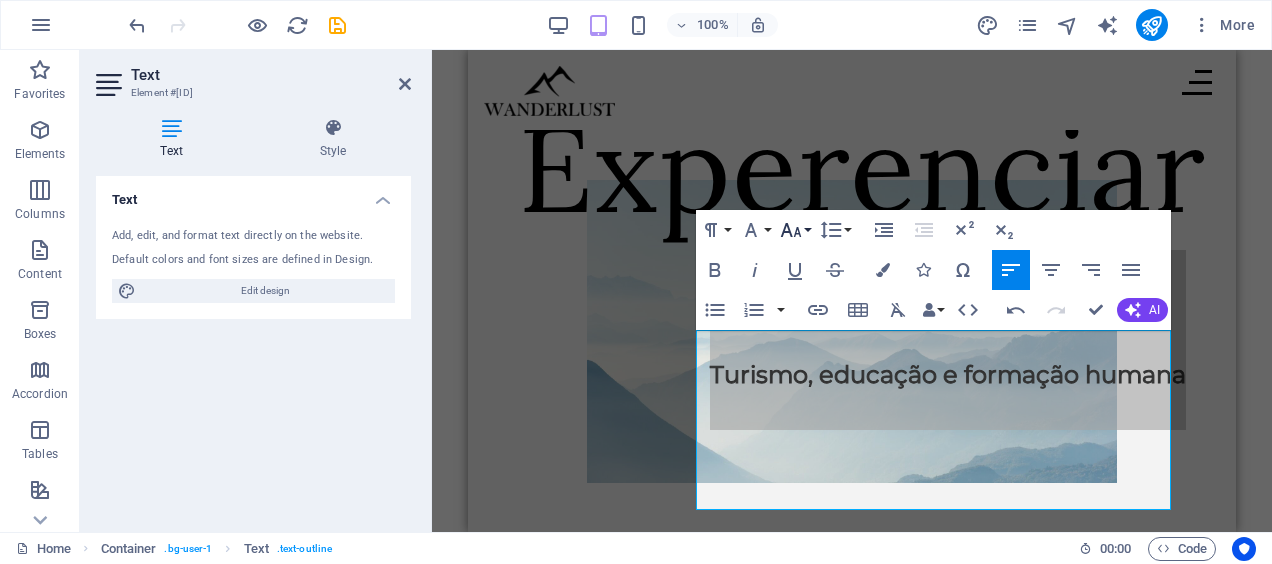 click on "Font Size" at bounding box center [795, 230] 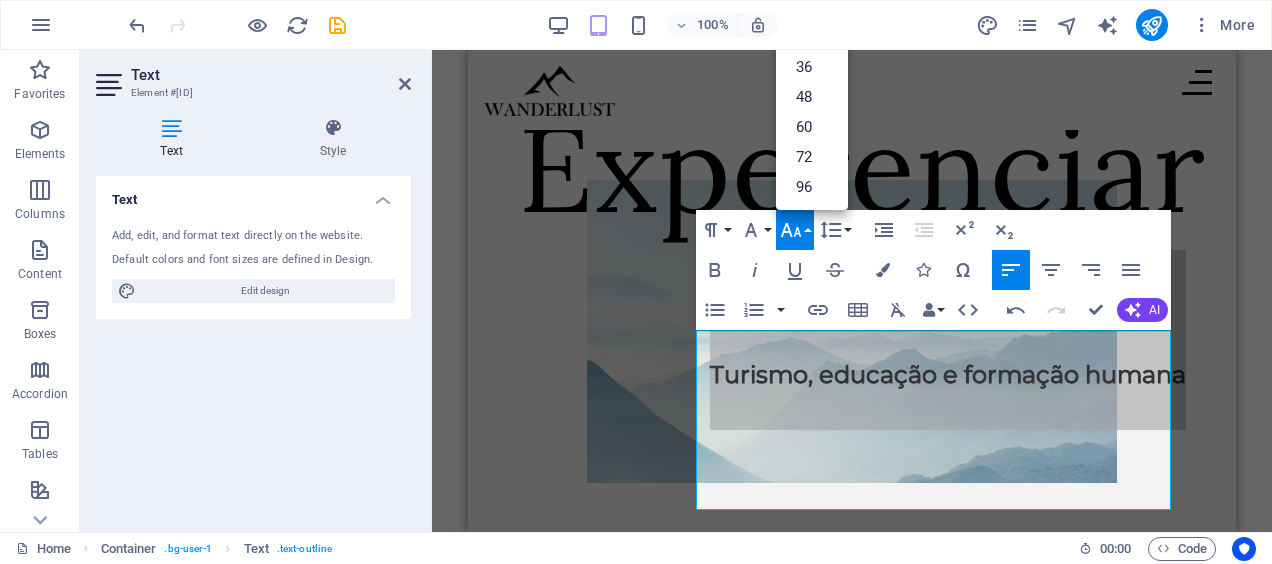 scroll, scrollTop: 160, scrollLeft: 0, axis: vertical 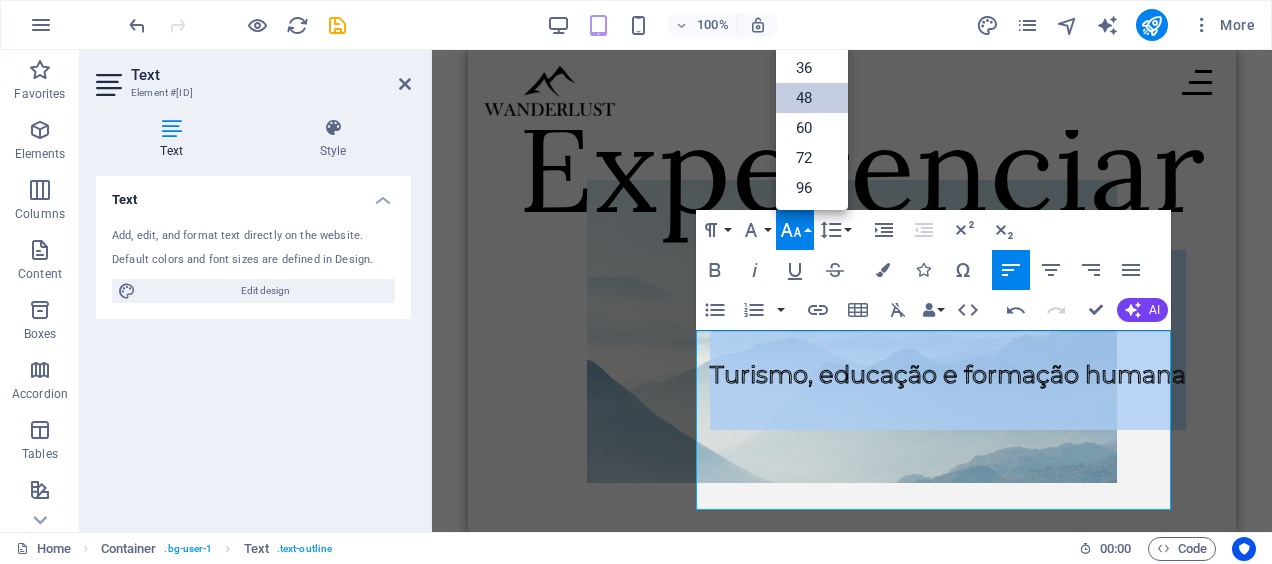 click on "48" at bounding box center (812, 98) 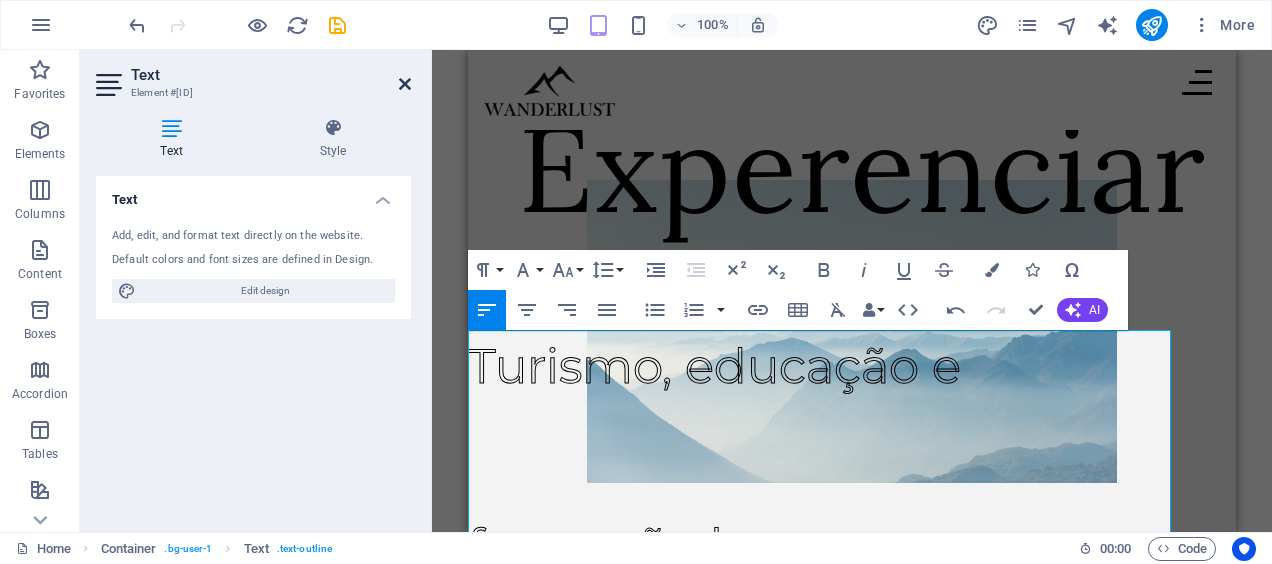 click at bounding box center (405, 84) 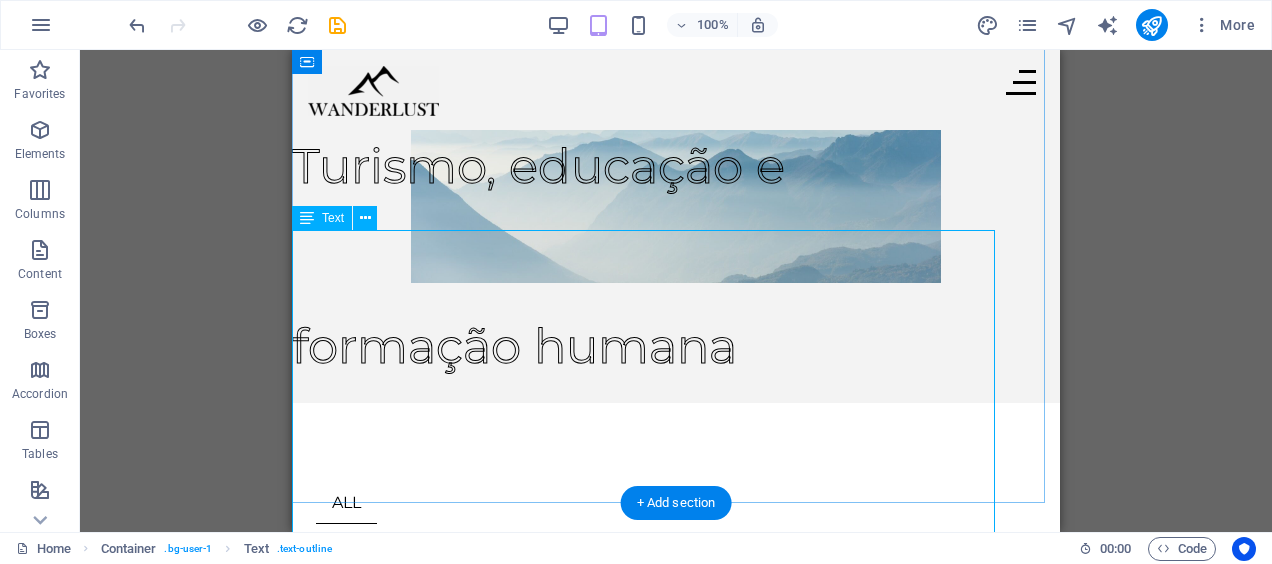 scroll, scrollTop: 0, scrollLeft: 0, axis: both 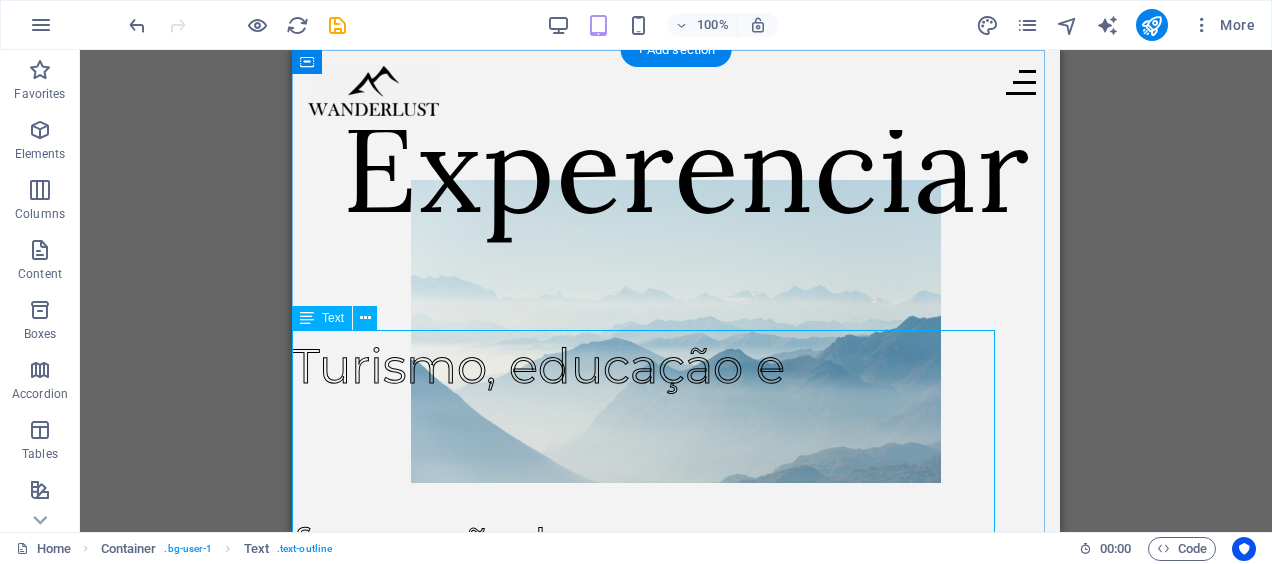 click on "Turismo, educação e formação humana" at bounding box center [651, 430] 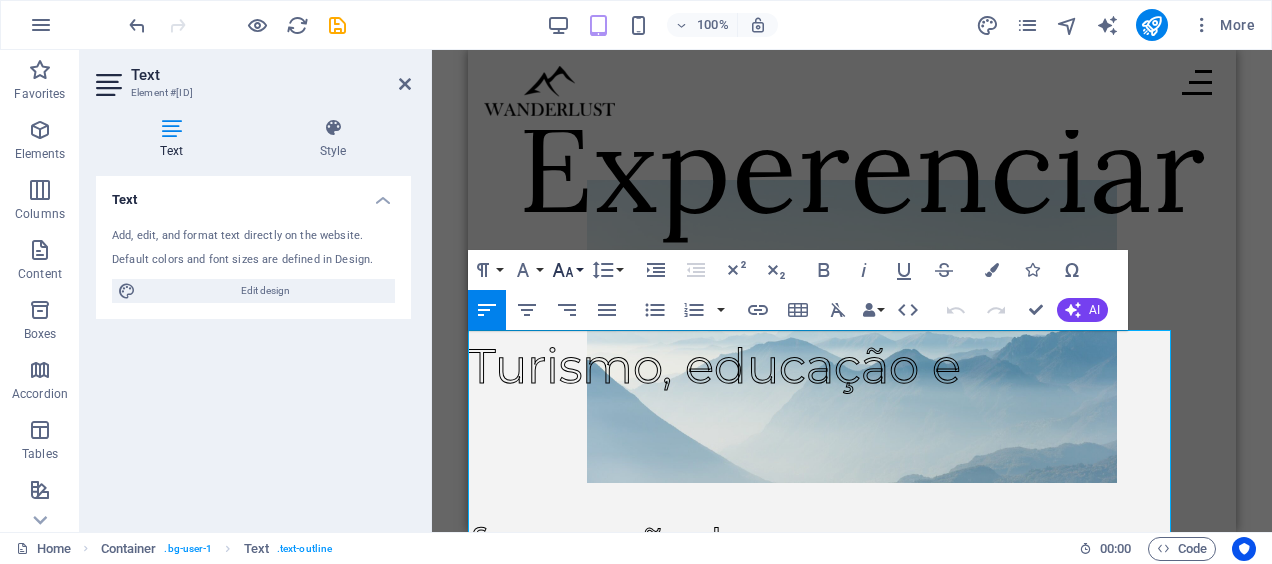 click on "Font Size" at bounding box center (567, 270) 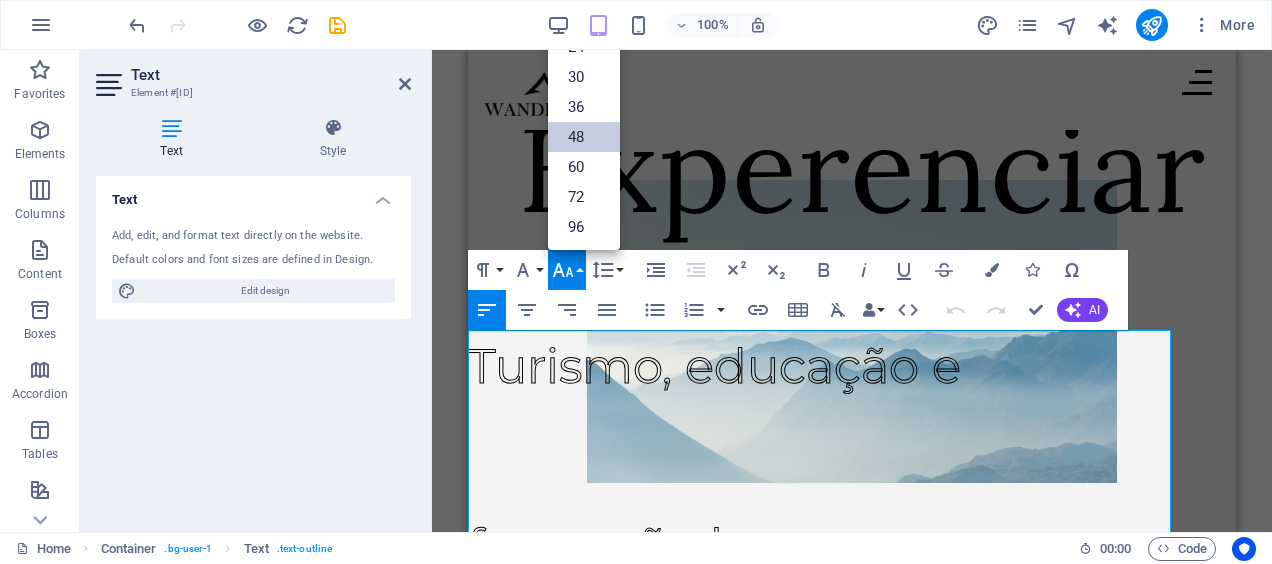 scroll, scrollTop: 160, scrollLeft: 0, axis: vertical 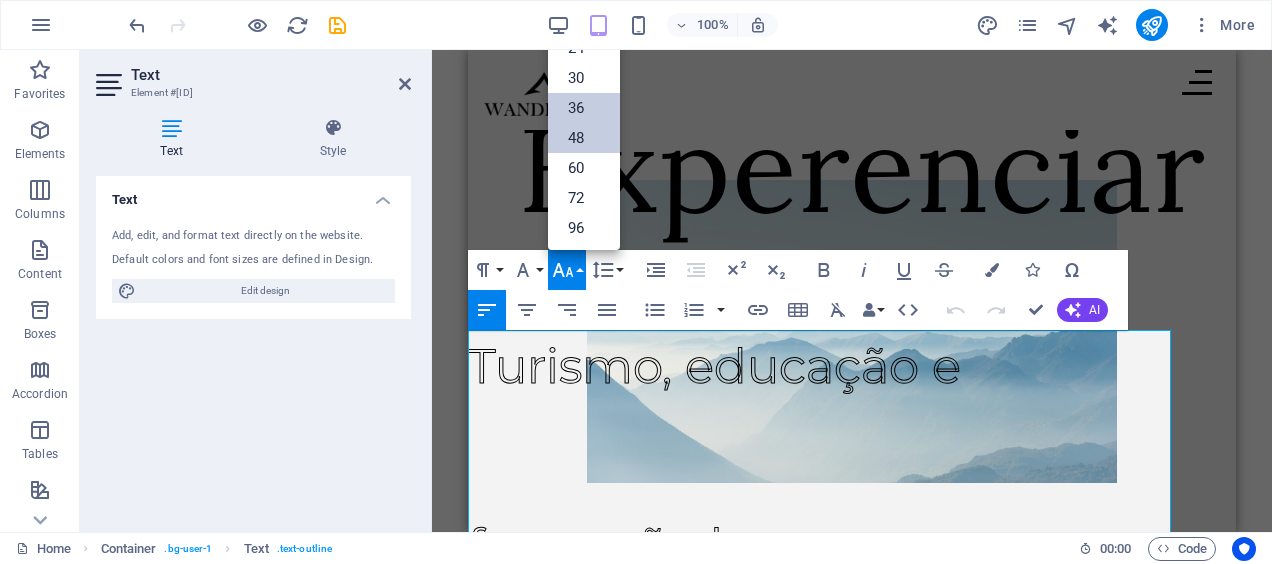 click on "36" at bounding box center [584, 108] 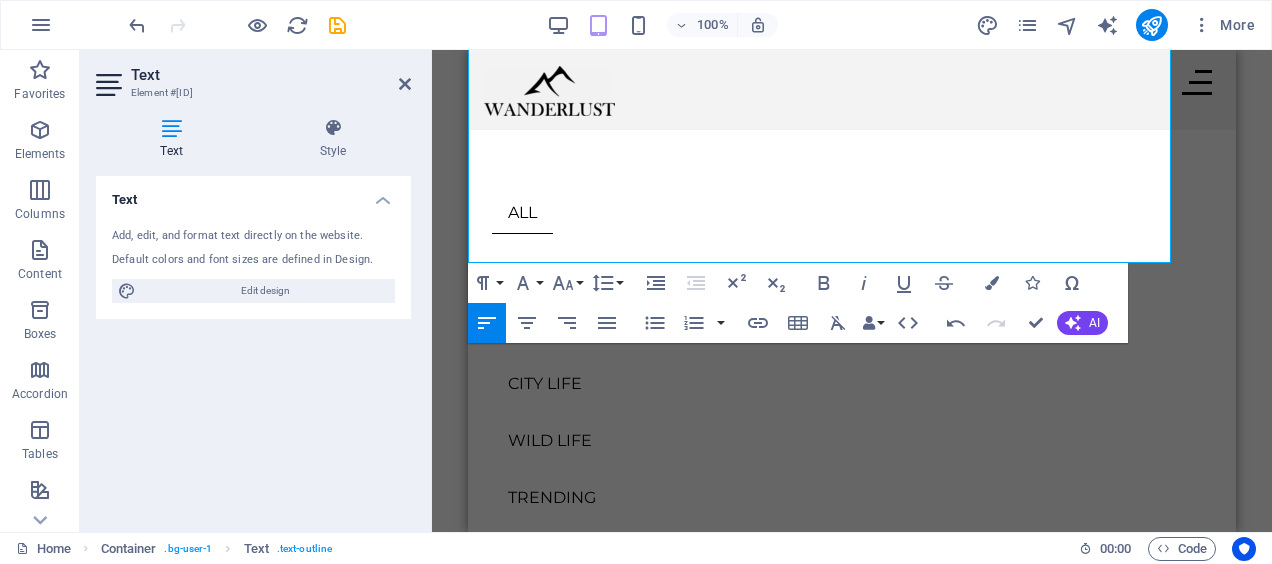 scroll, scrollTop: 394, scrollLeft: 0, axis: vertical 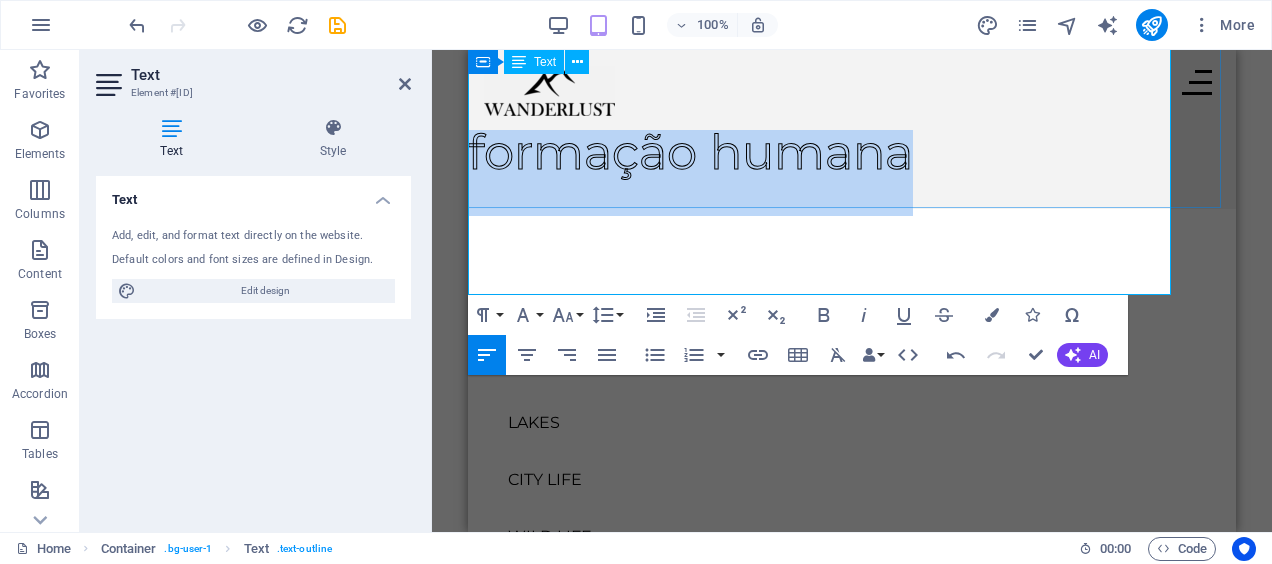 drag, startPoint x: 481, startPoint y: 445, endPoint x: 1064, endPoint y: 156, distance: 650.69965 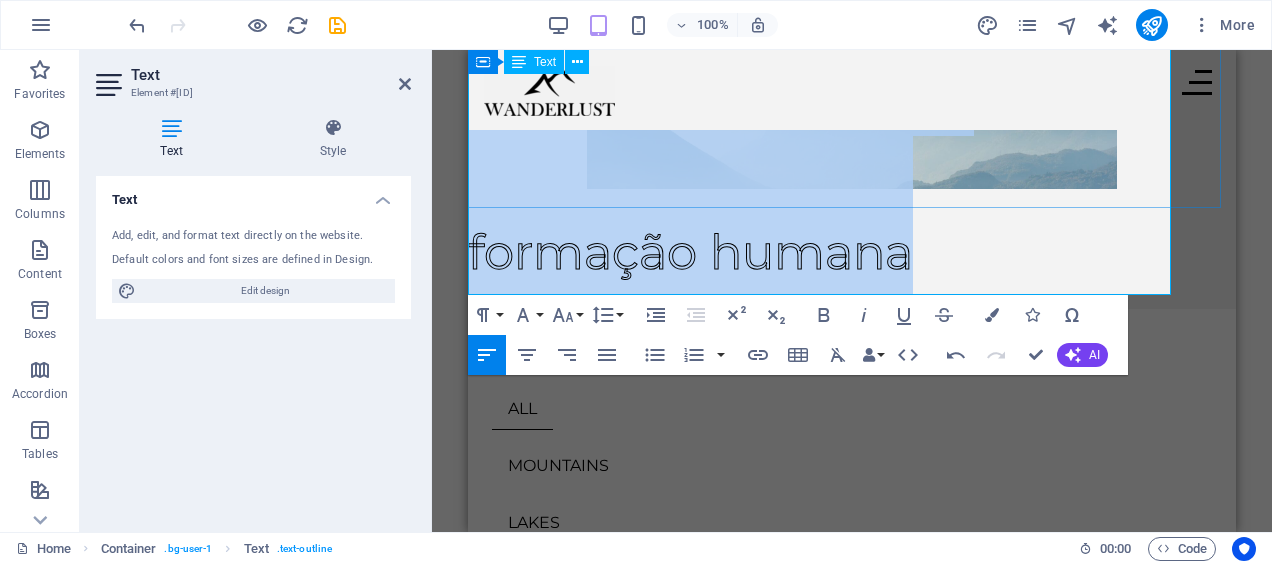 scroll, scrollTop: 194, scrollLeft: 0, axis: vertical 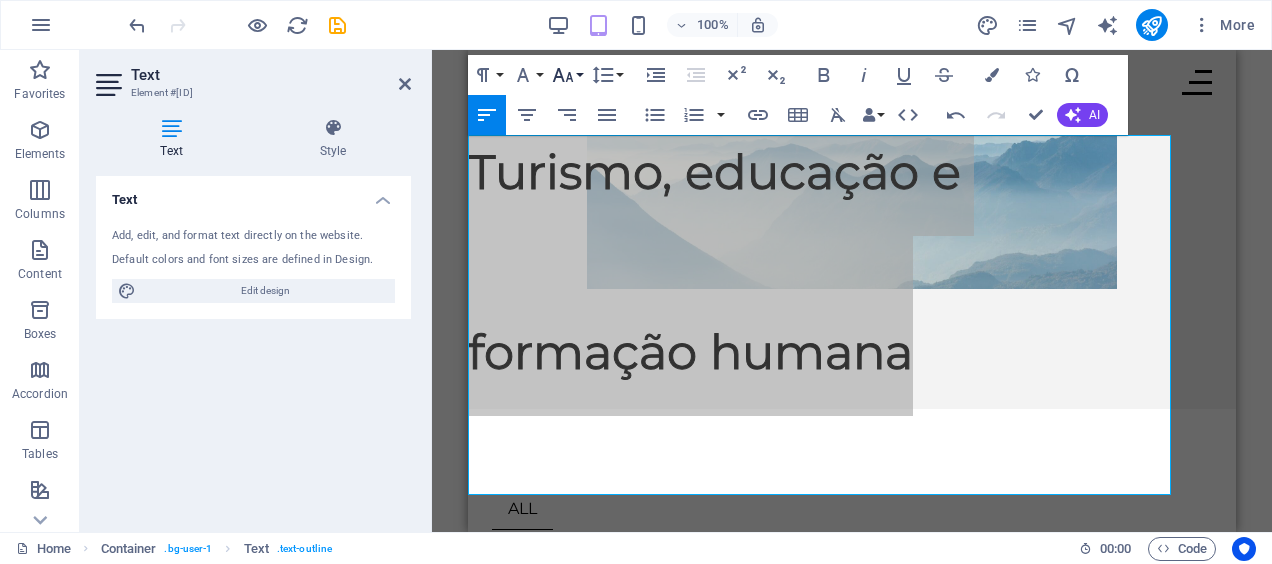 click on "Font Size" at bounding box center (567, 75) 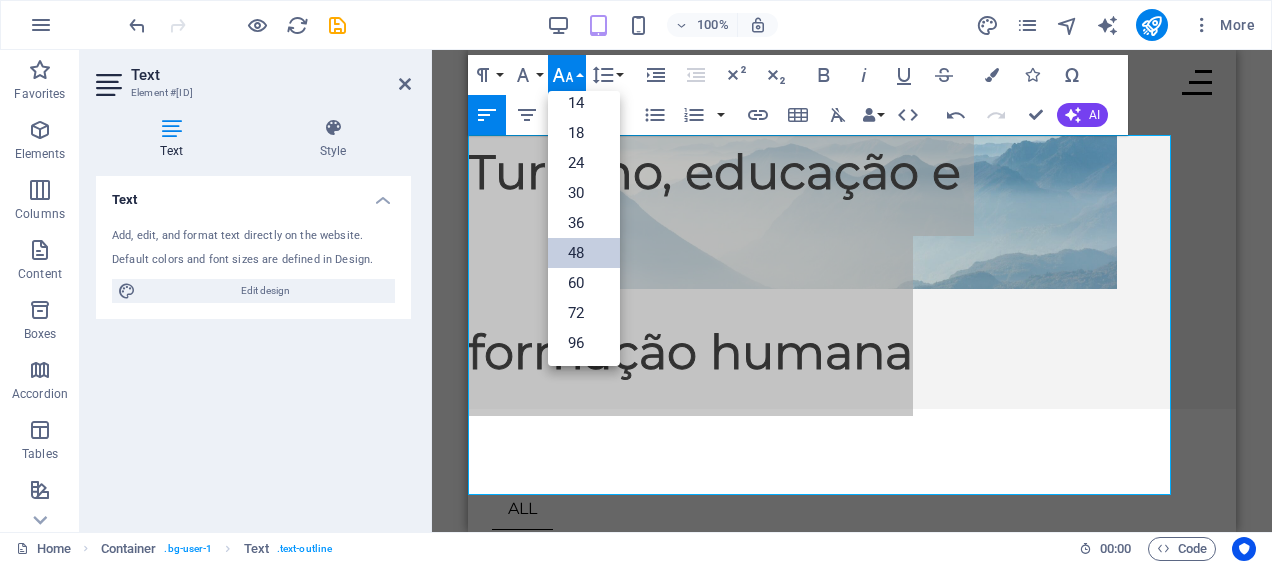 scroll, scrollTop: 160, scrollLeft: 0, axis: vertical 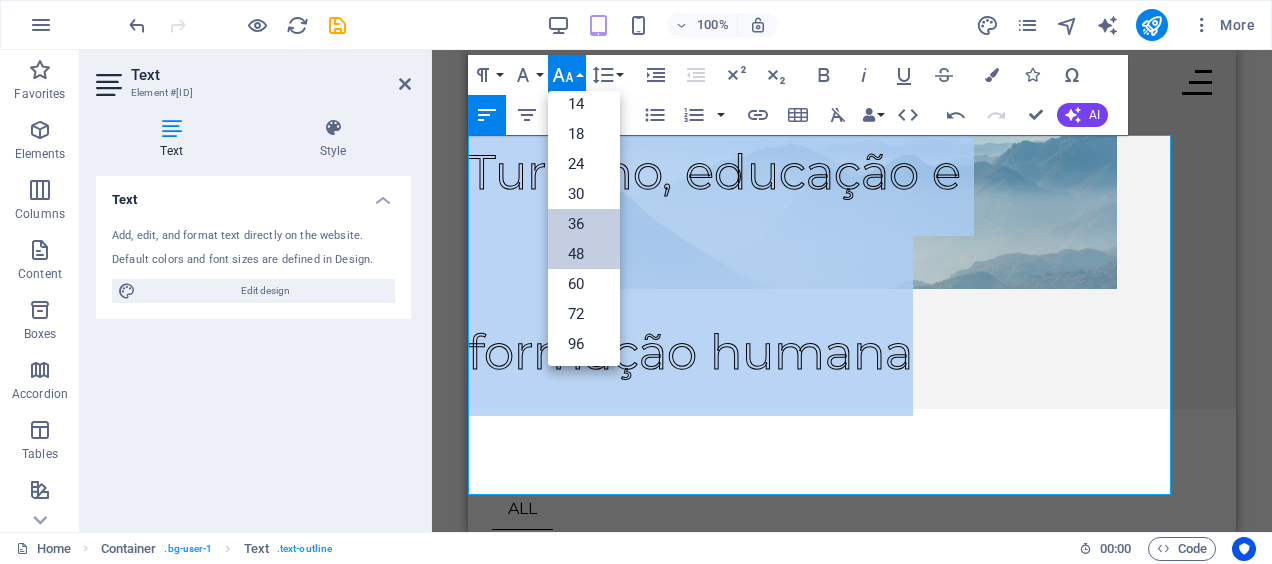 click on "36" at bounding box center (584, 224) 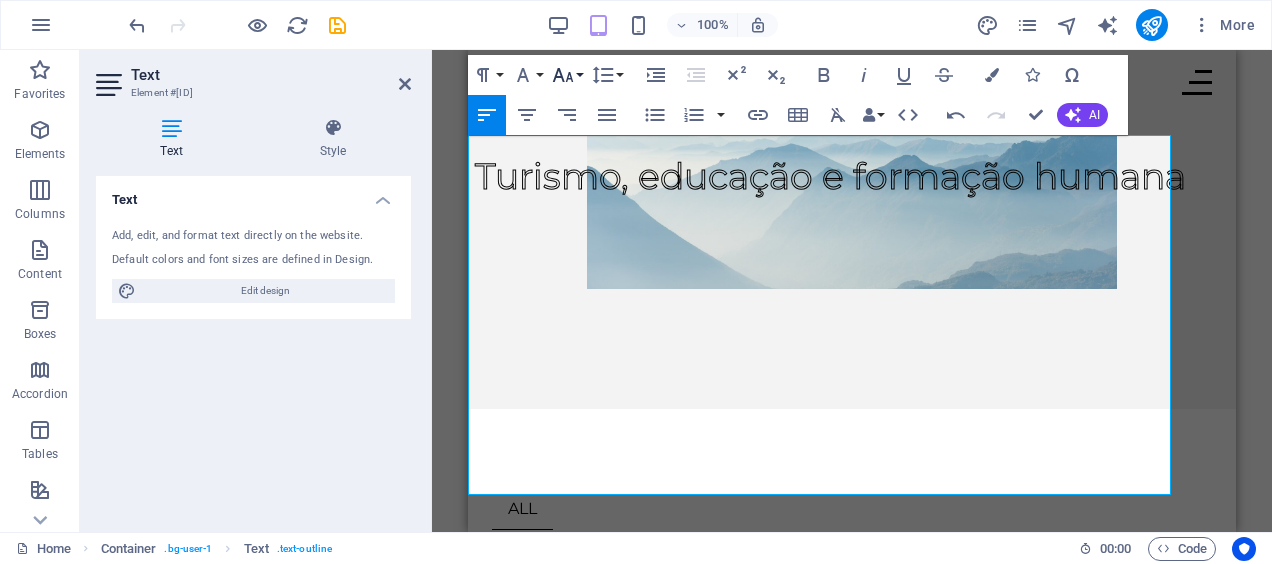 click 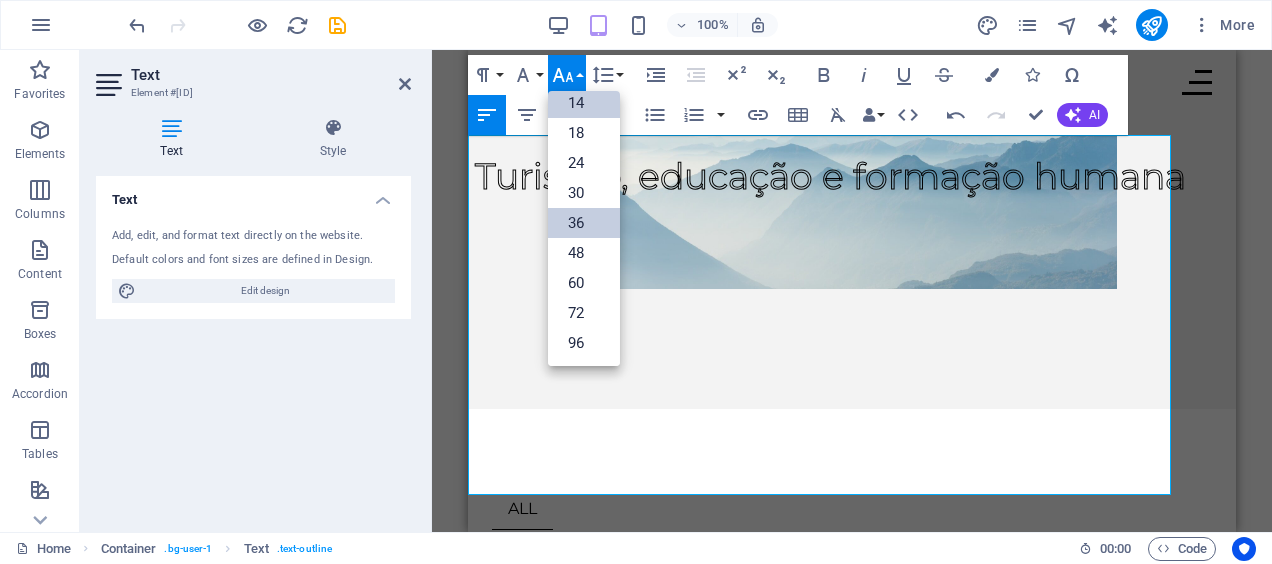 scroll, scrollTop: 160, scrollLeft: 0, axis: vertical 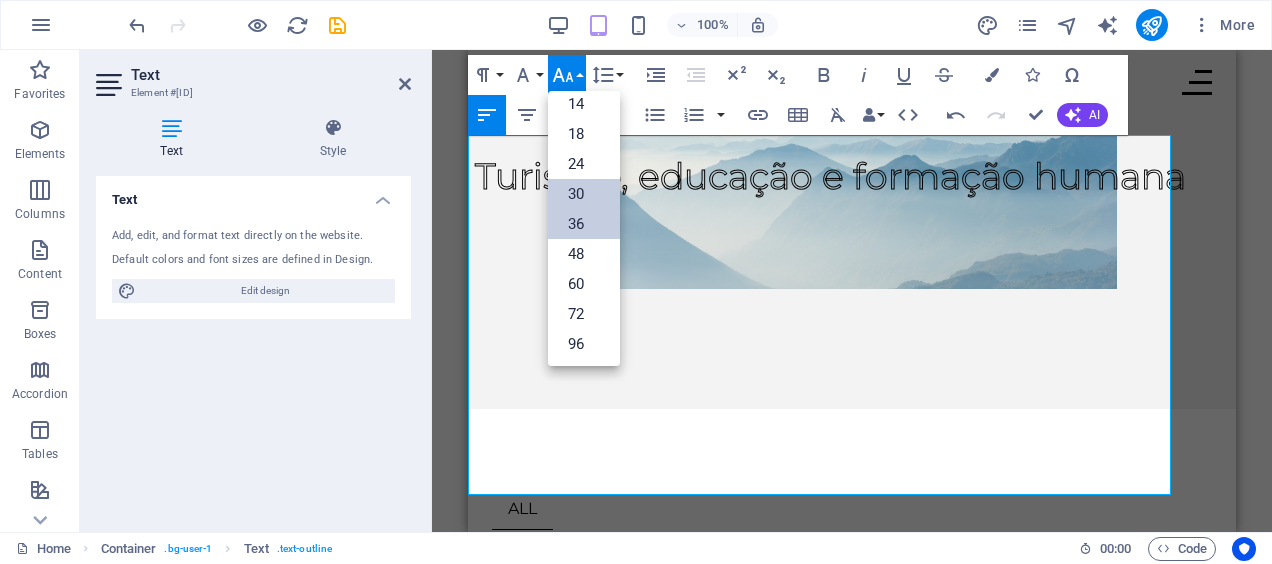 click on "30" at bounding box center [584, 194] 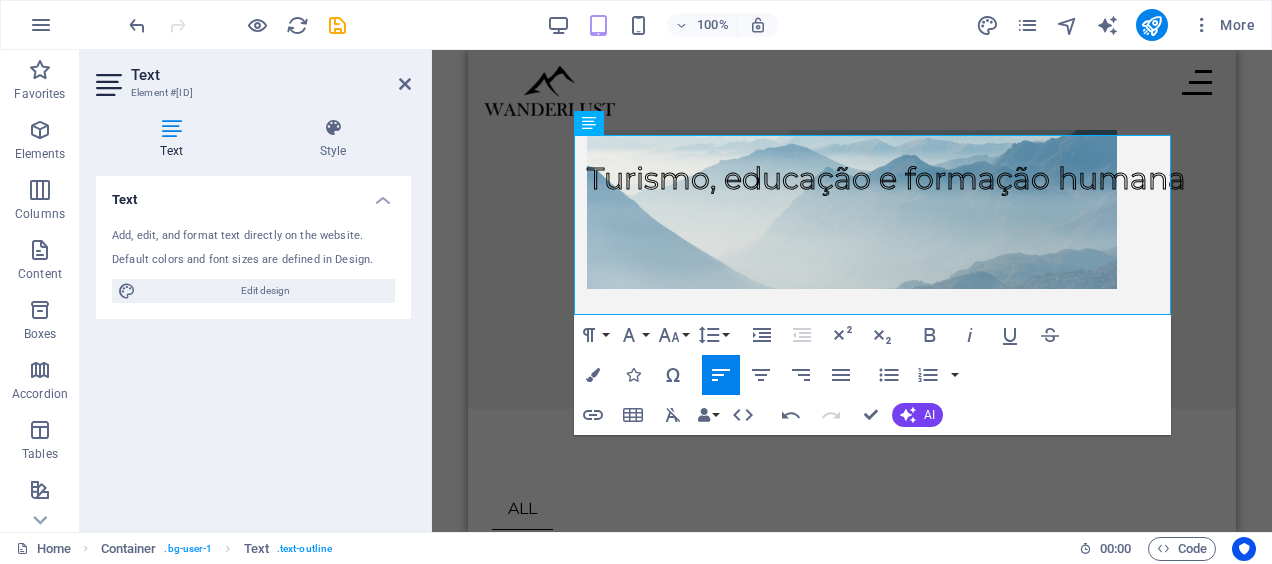 click on "Text" at bounding box center (271, 75) 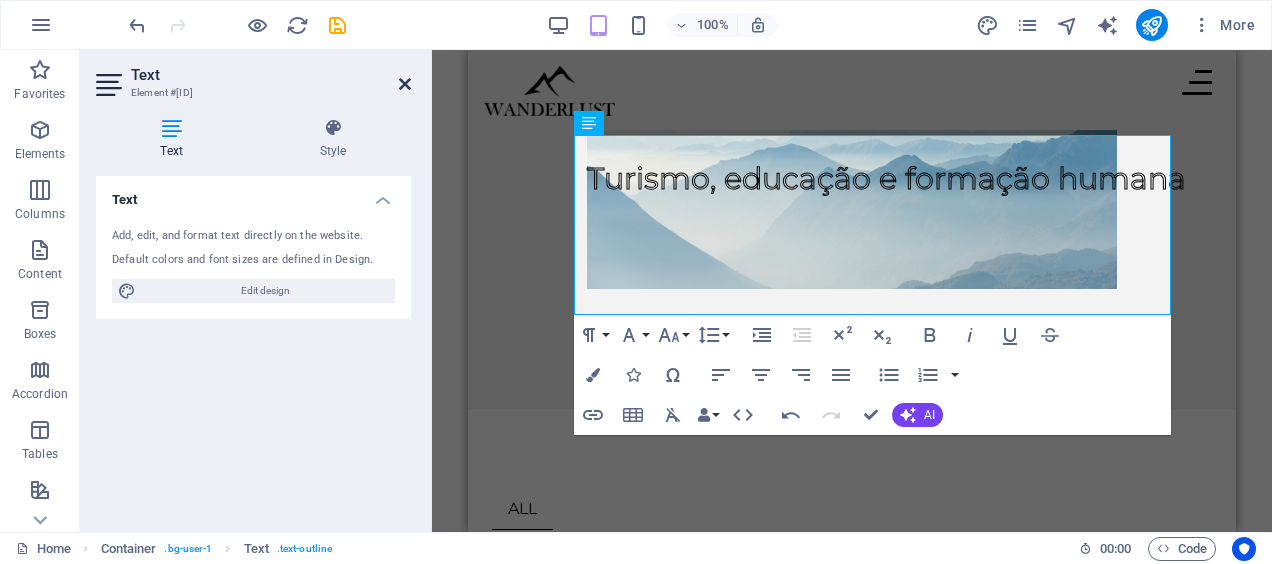 click at bounding box center [405, 84] 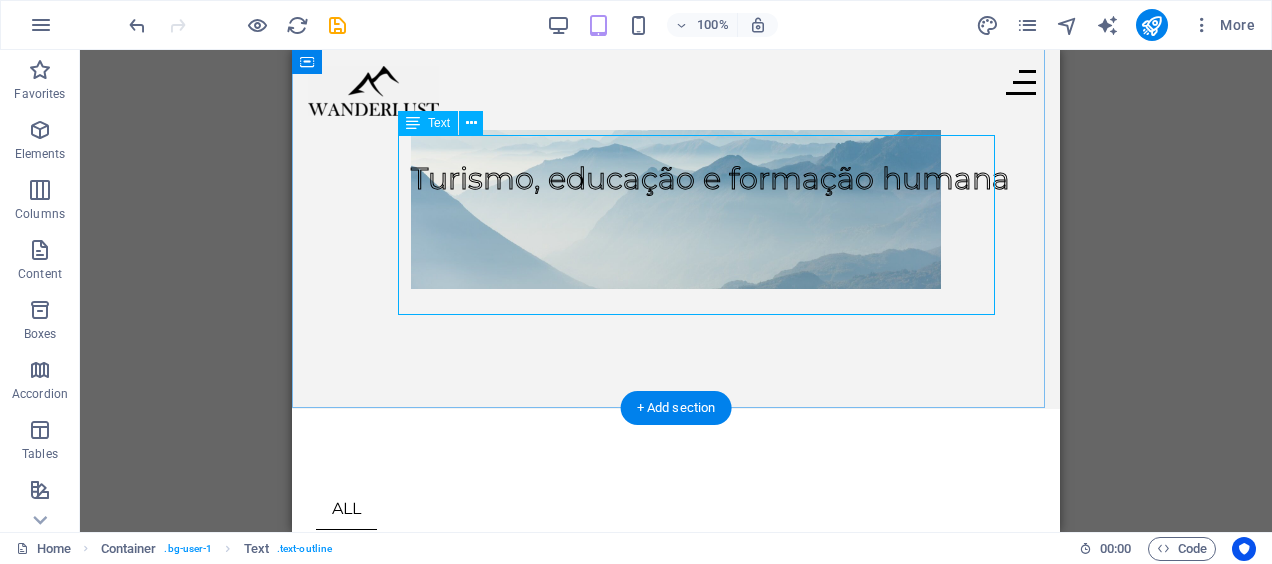 scroll, scrollTop: 0, scrollLeft: 0, axis: both 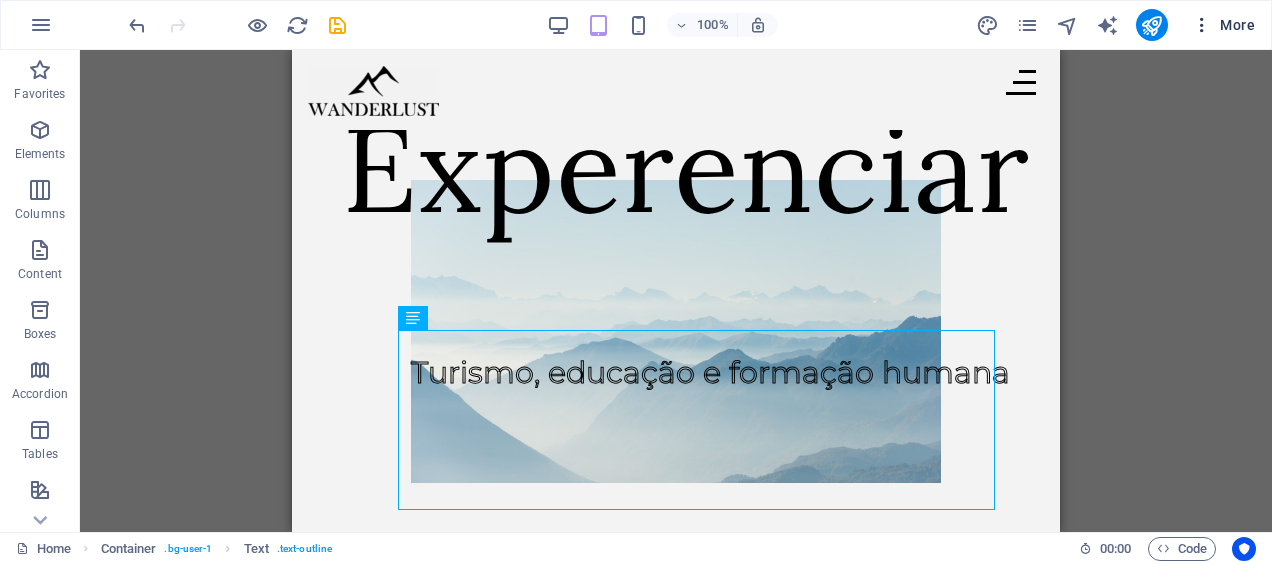 click at bounding box center (1202, 25) 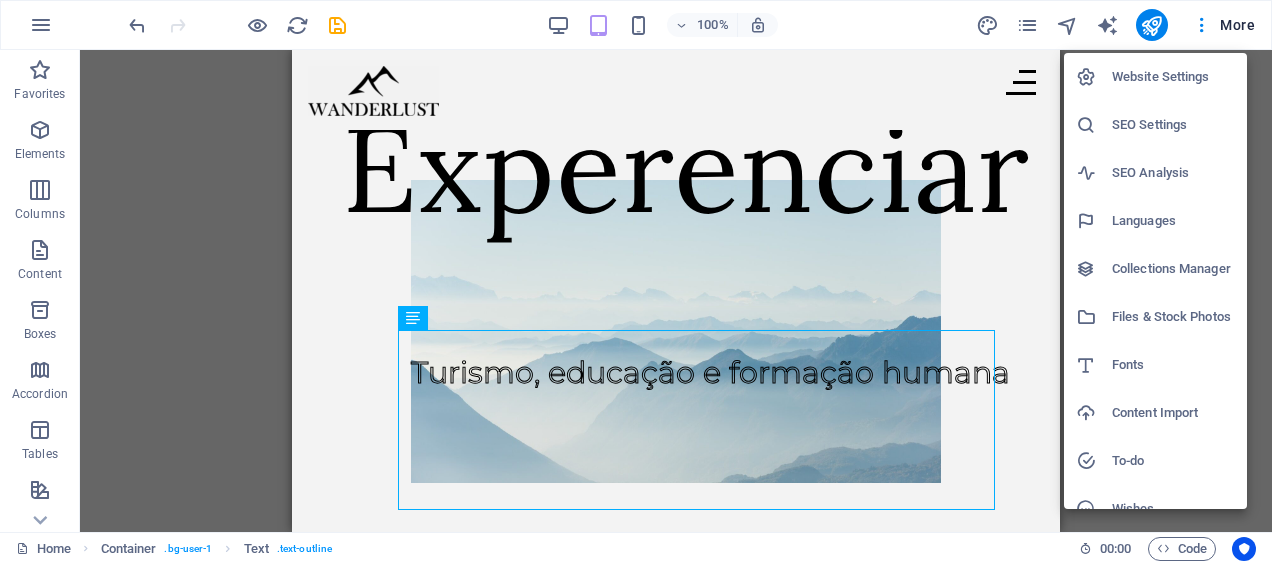 click at bounding box center (636, 282) 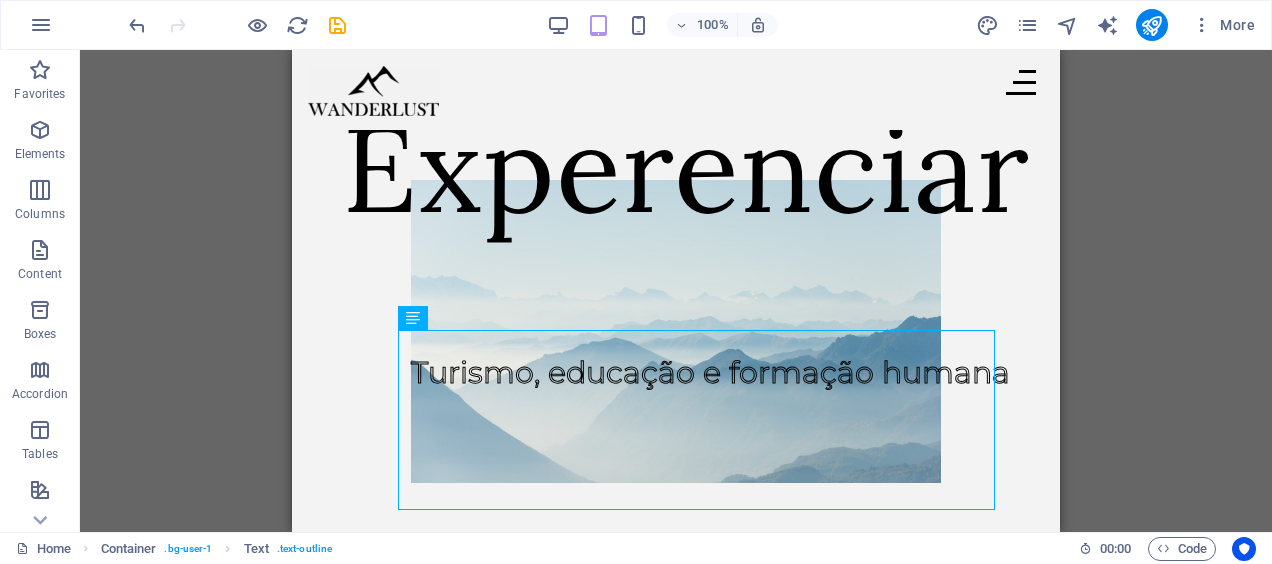 click at bounding box center [1202, 25] 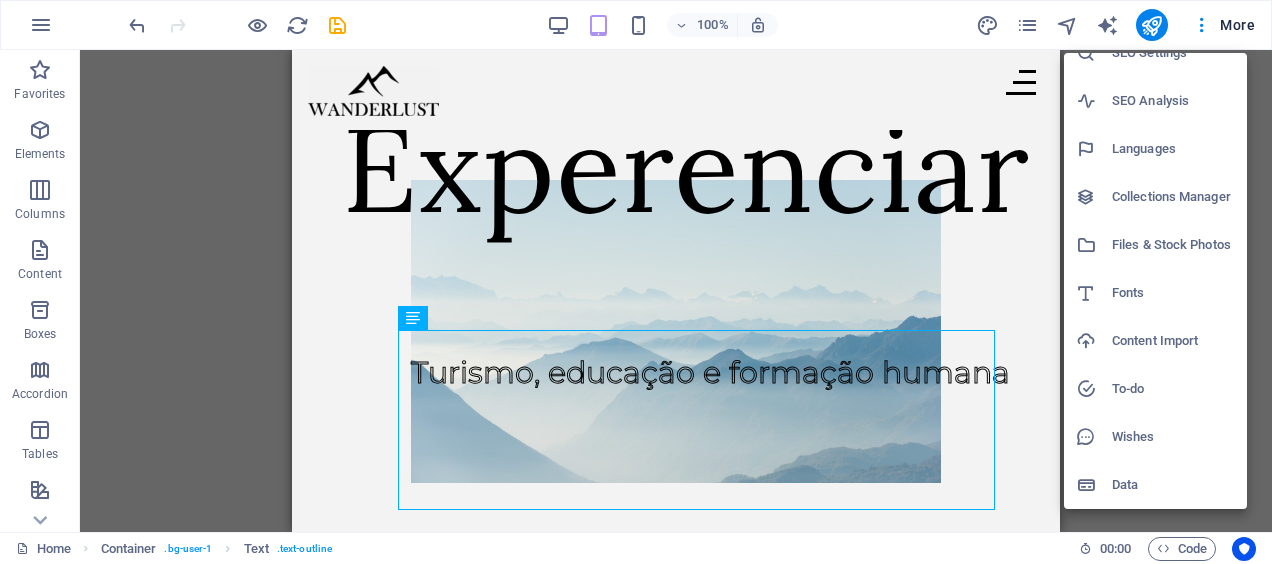 scroll, scrollTop: 0, scrollLeft: 0, axis: both 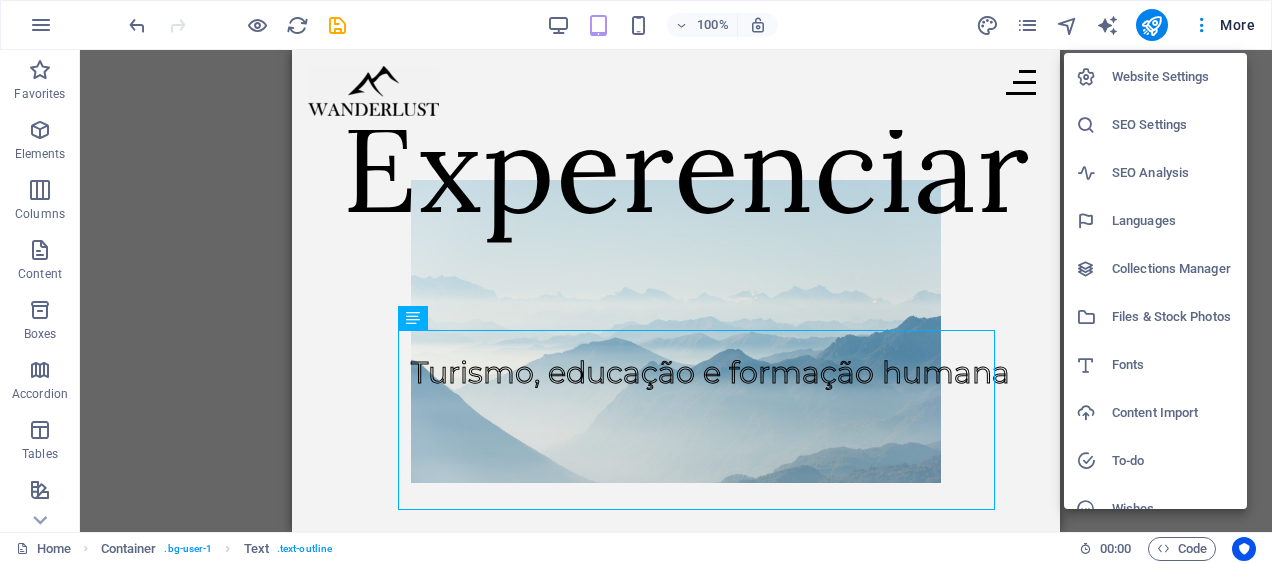 click at bounding box center [636, 282] 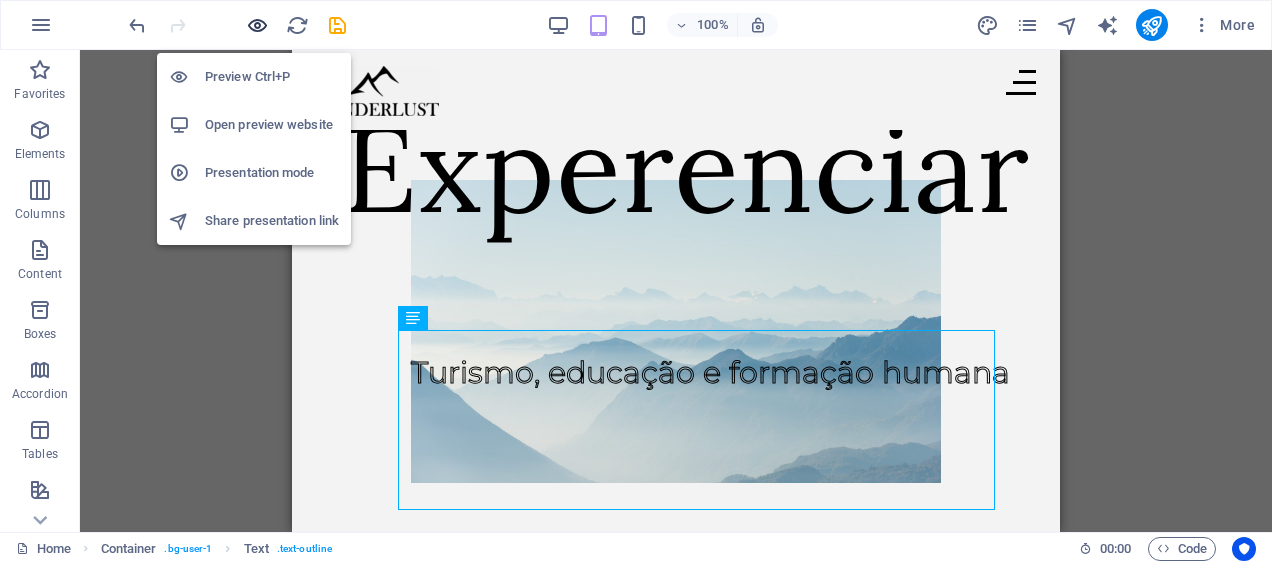 click at bounding box center (257, 25) 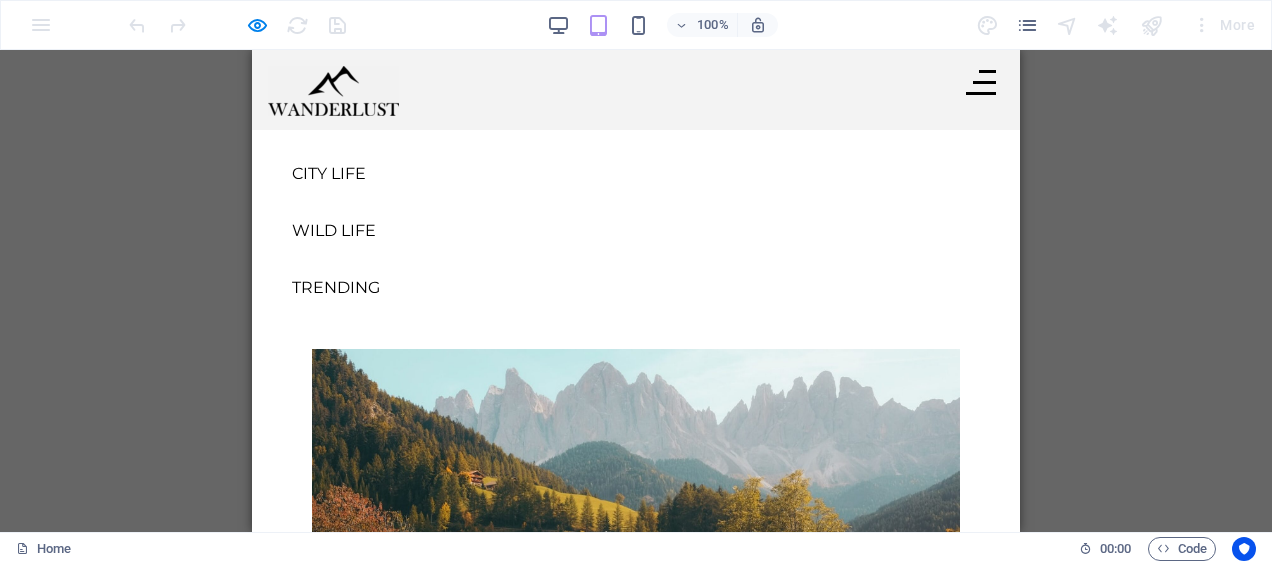 scroll, scrollTop: 600, scrollLeft: 0, axis: vertical 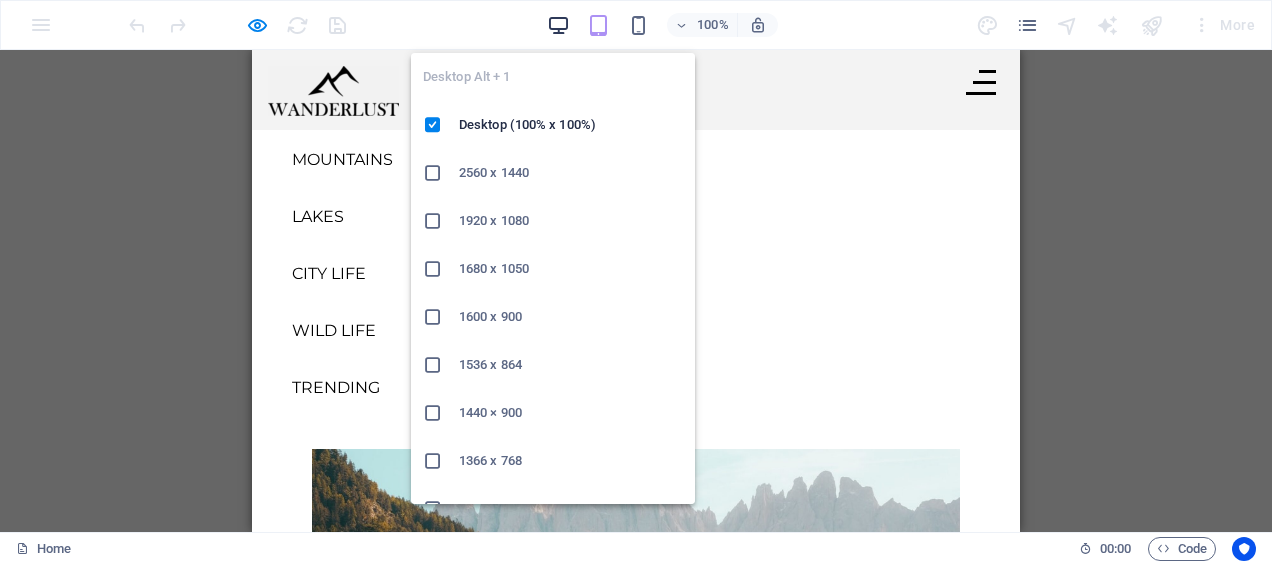 click at bounding box center [558, 25] 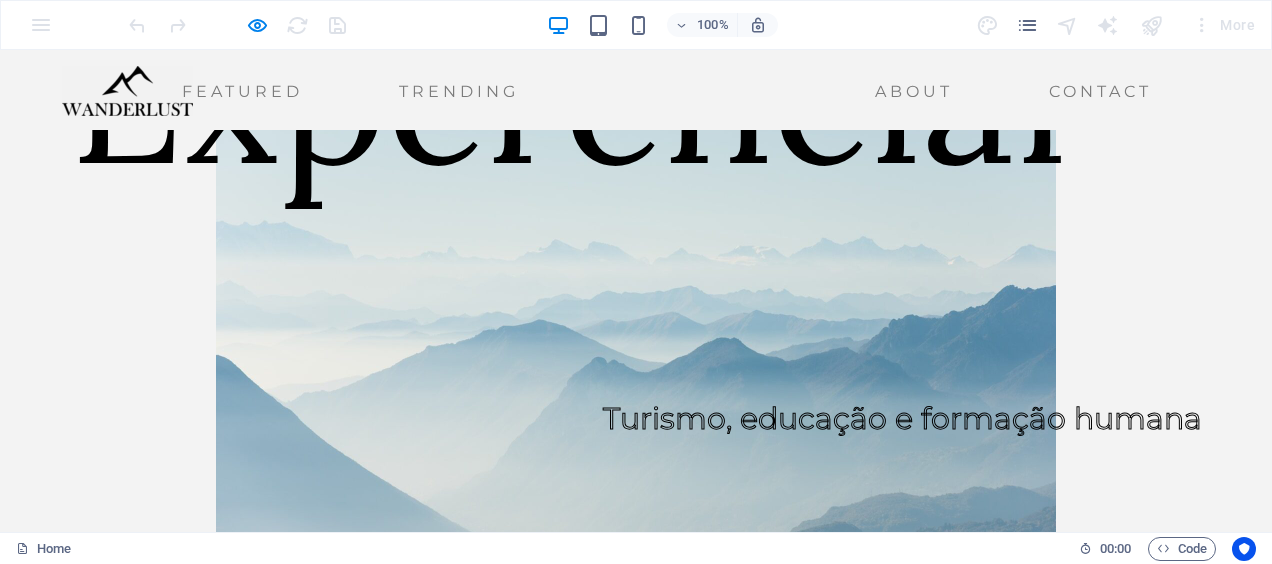 scroll, scrollTop: 0, scrollLeft: 0, axis: both 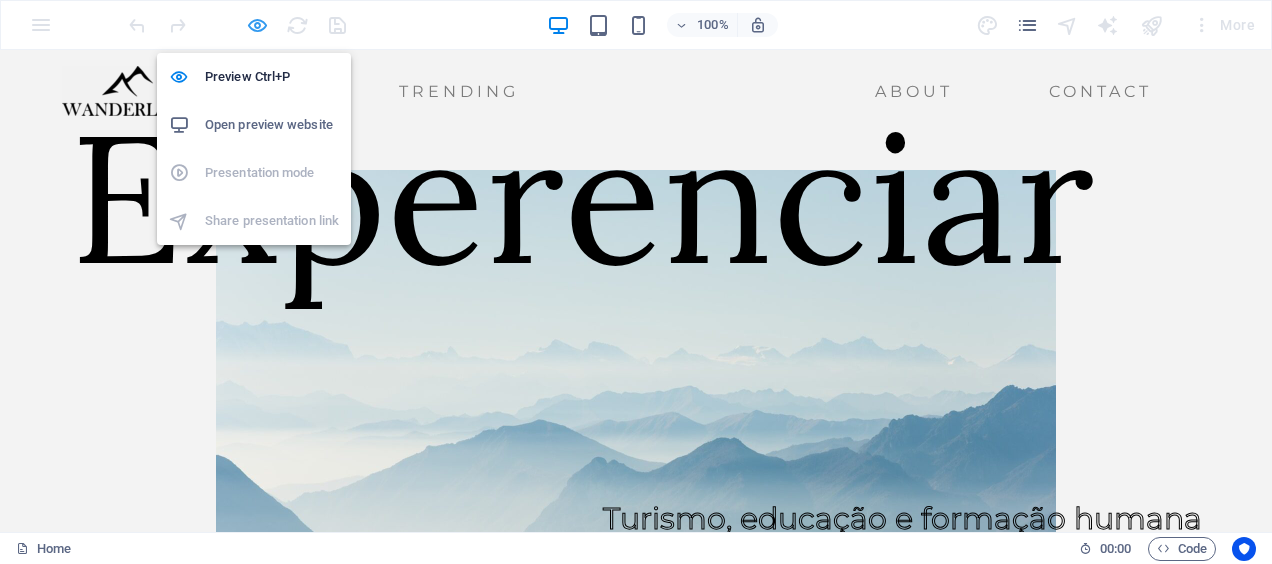 click at bounding box center (257, 25) 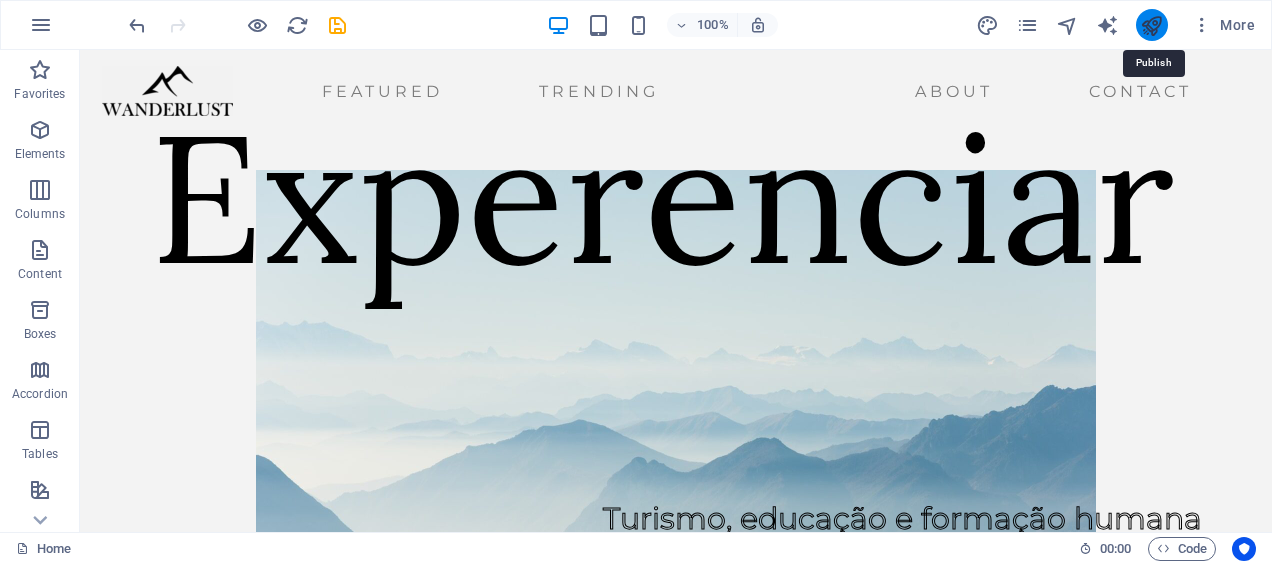click at bounding box center [1151, 25] 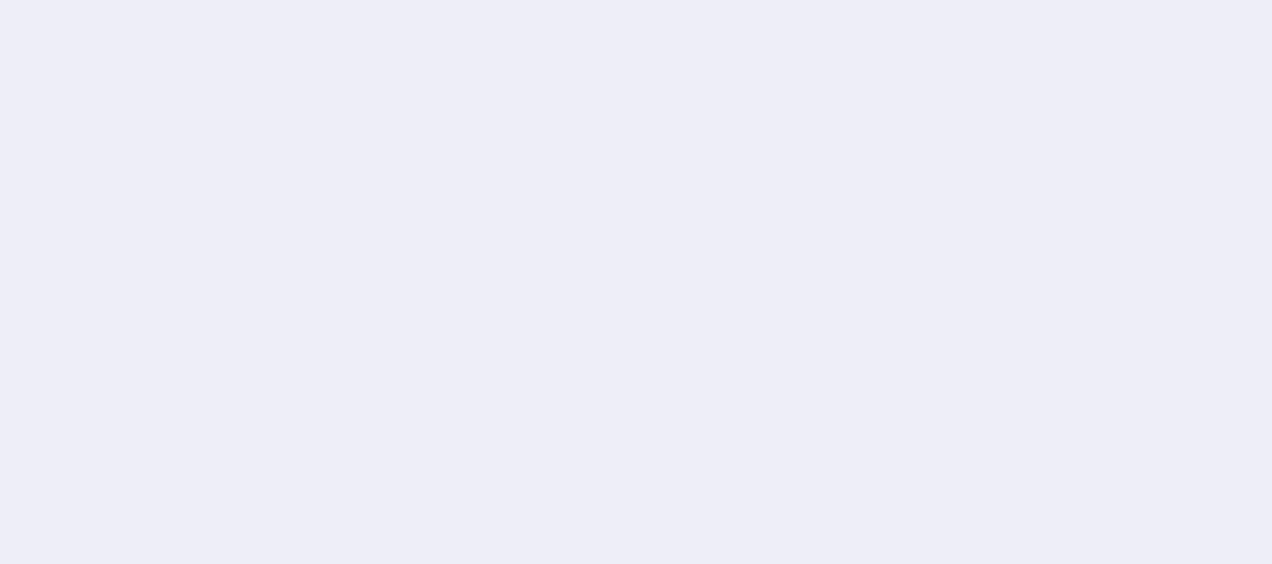 scroll, scrollTop: 0, scrollLeft: 0, axis: both 